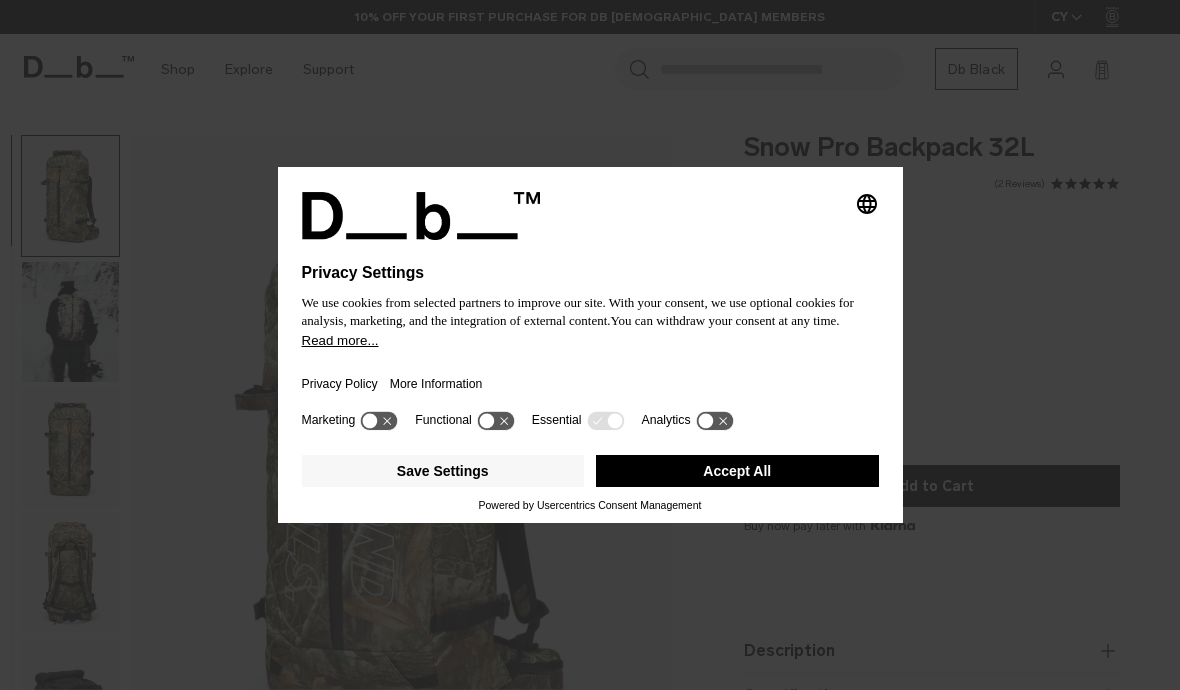 scroll, scrollTop: 0, scrollLeft: 0, axis: both 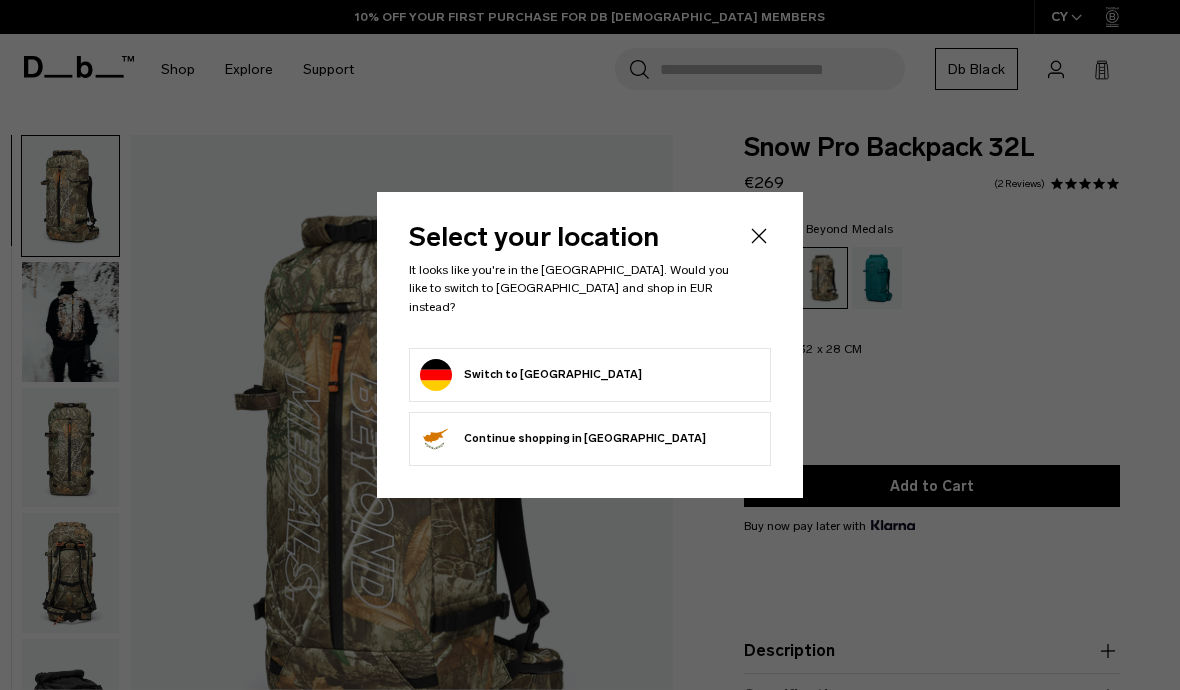 click 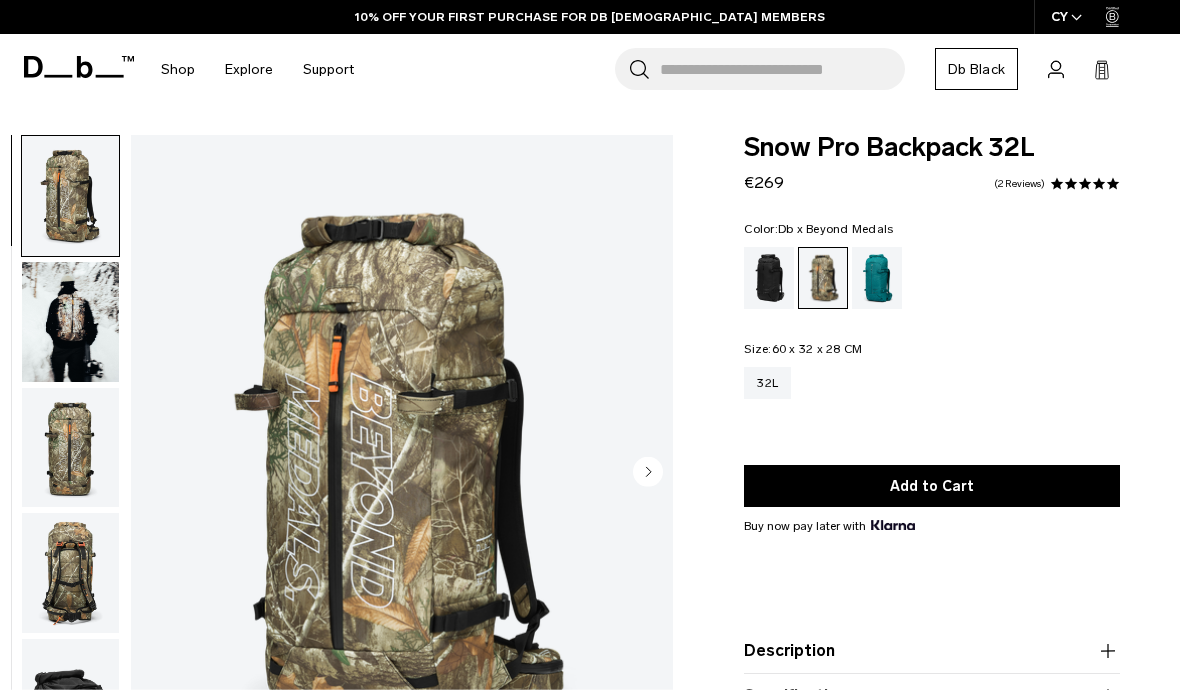 click at bounding box center (769, 278) 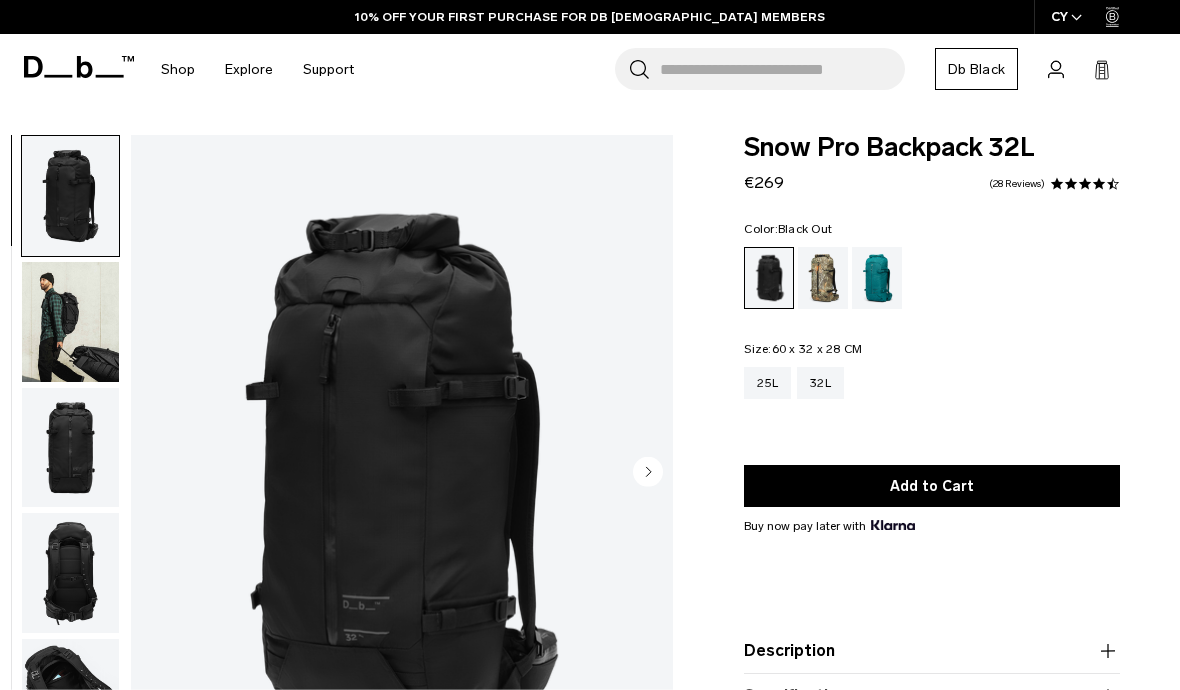 scroll, scrollTop: 31, scrollLeft: 0, axis: vertical 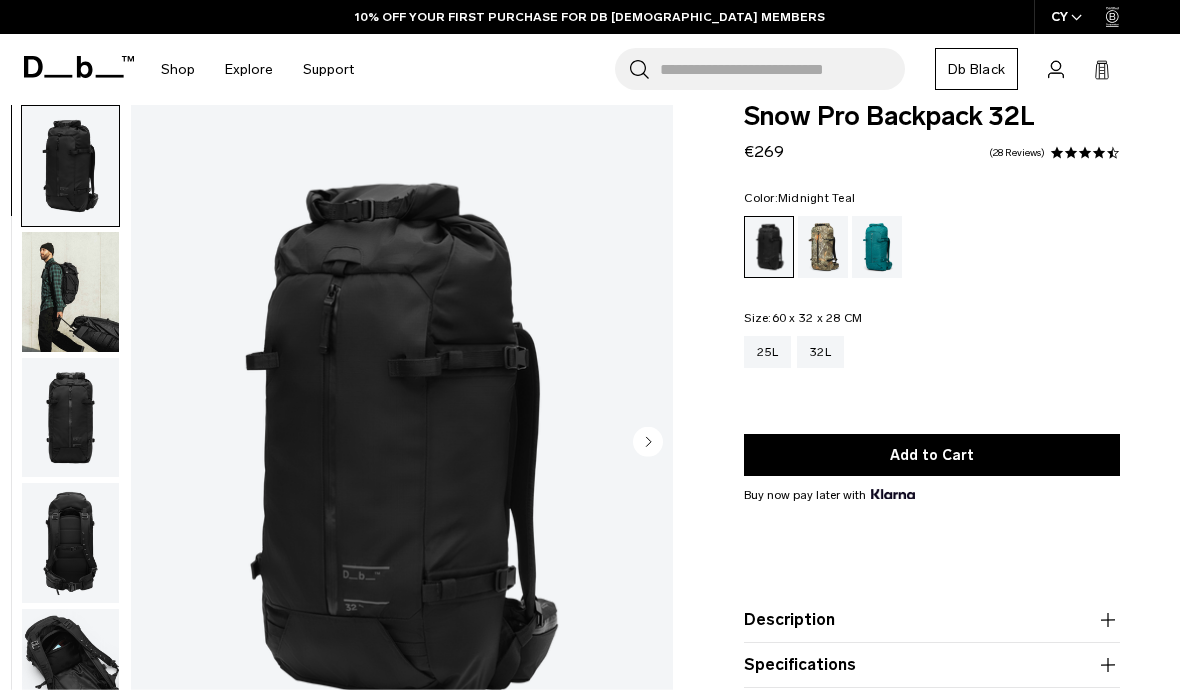 click at bounding box center (877, 247) 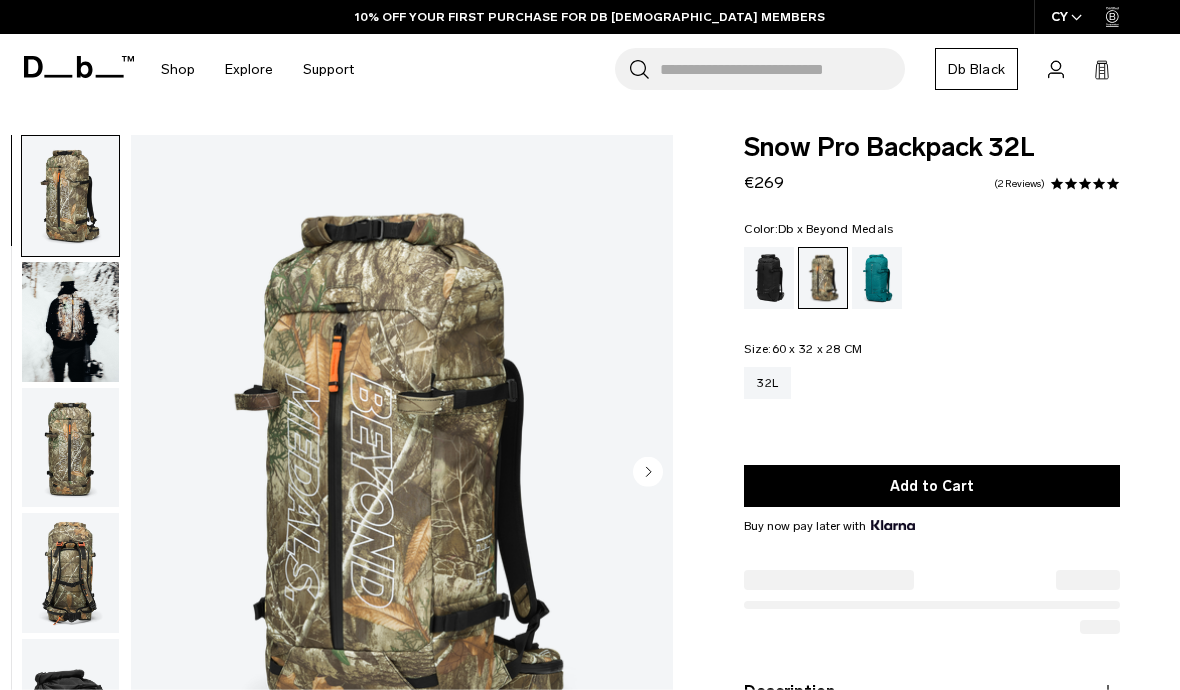 click at bounding box center [70, 322] 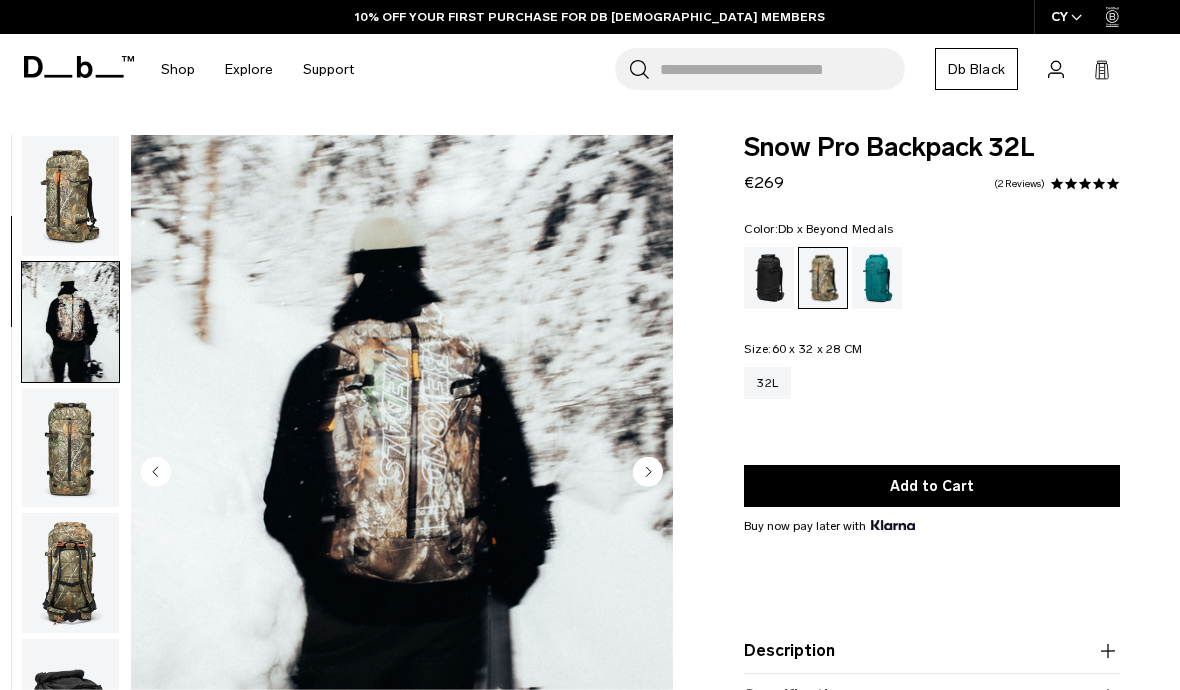 scroll, scrollTop: 76, scrollLeft: 0, axis: vertical 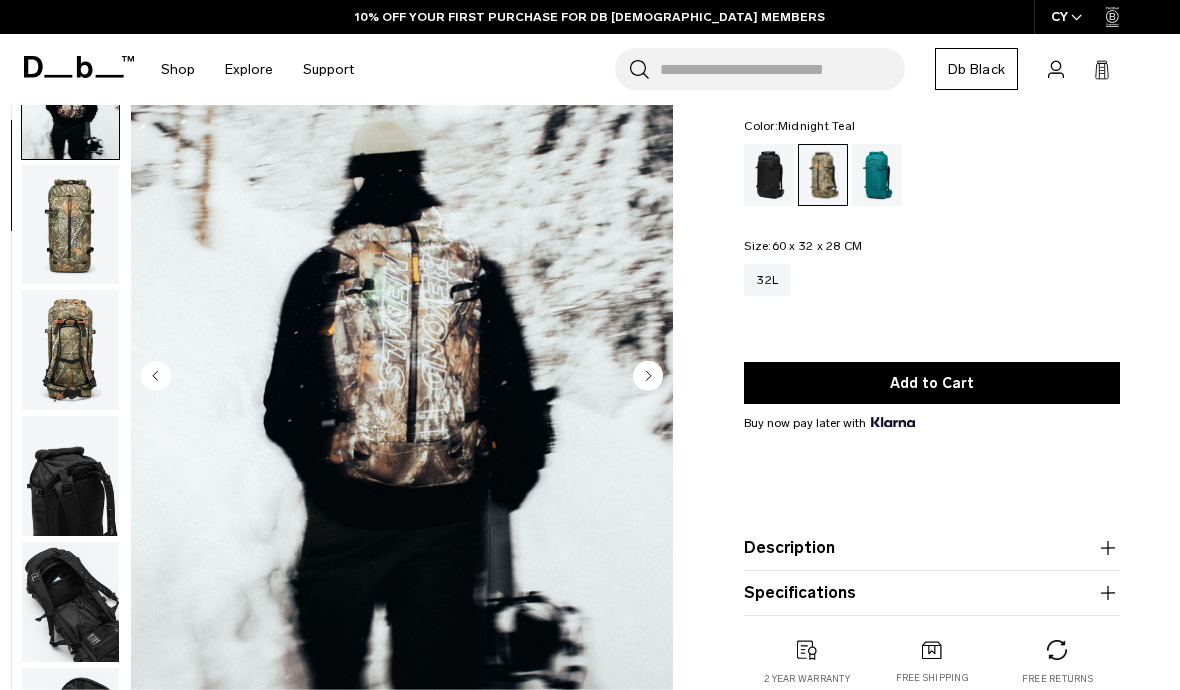 click at bounding box center [877, 175] 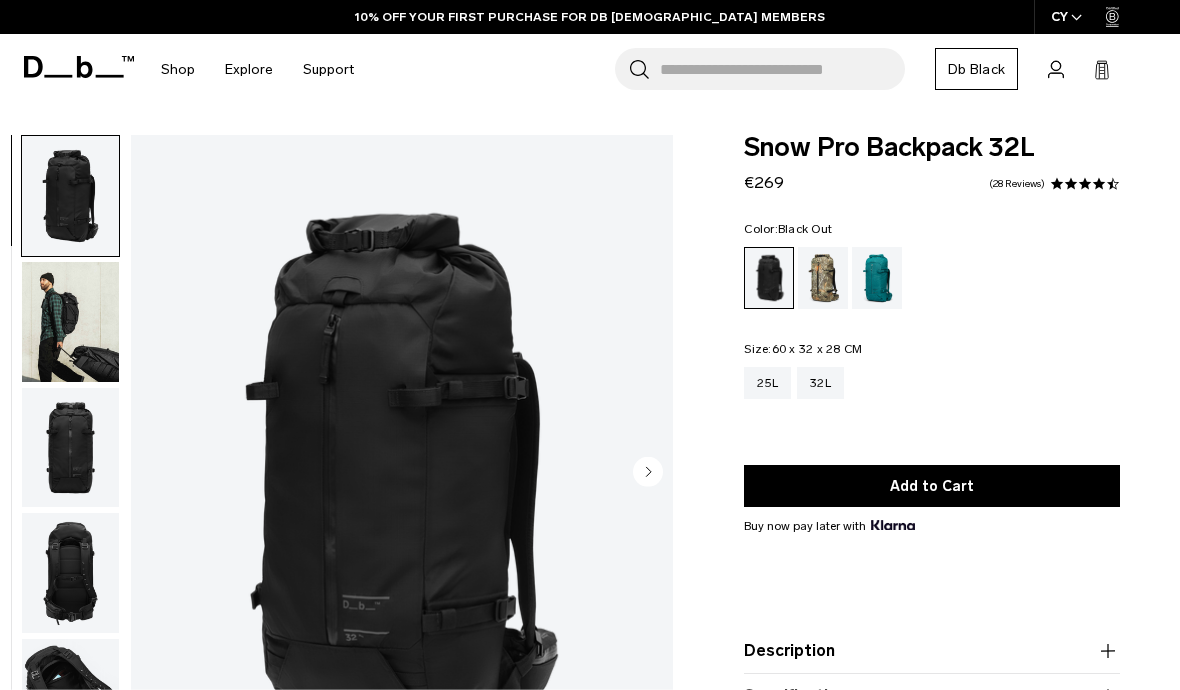 scroll, scrollTop: 169, scrollLeft: 0, axis: vertical 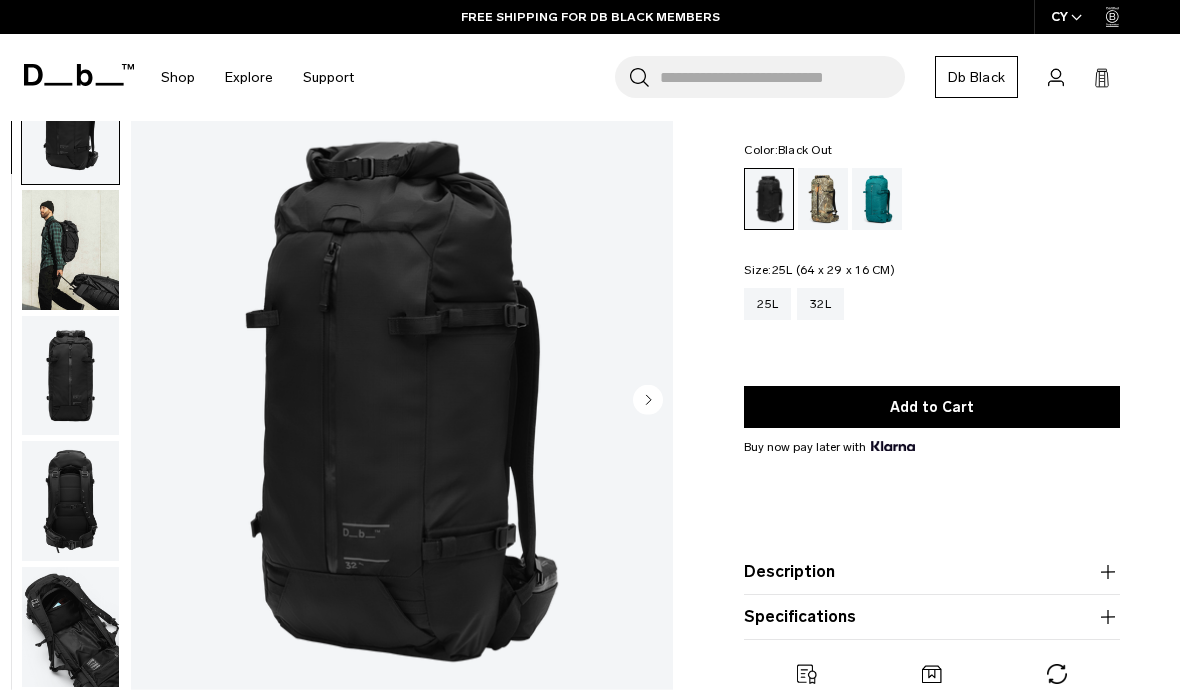 click on "25L" at bounding box center (767, 304) 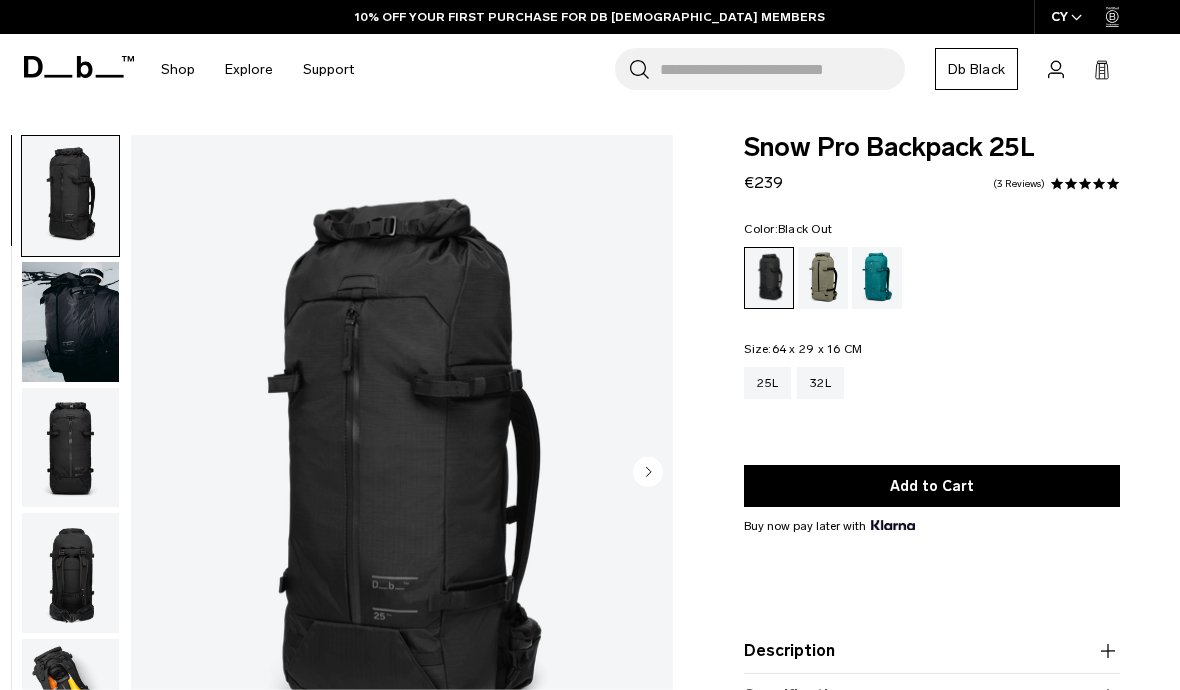 scroll, scrollTop: 0, scrollLeft: 0, axis: both 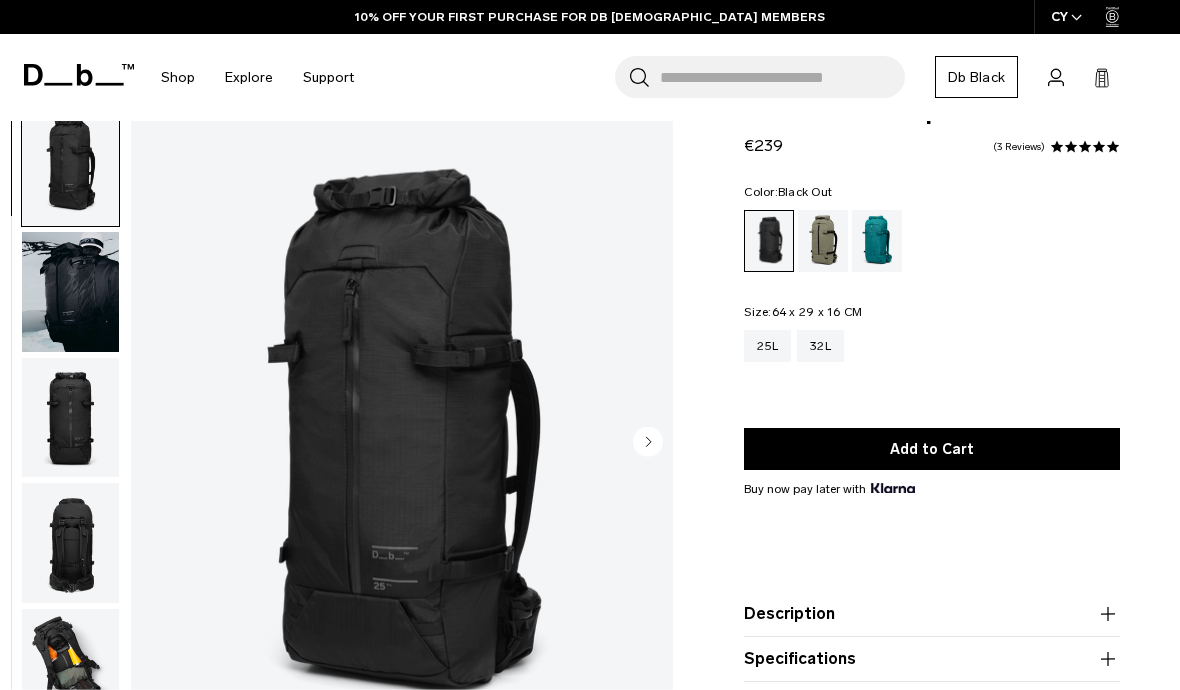 click 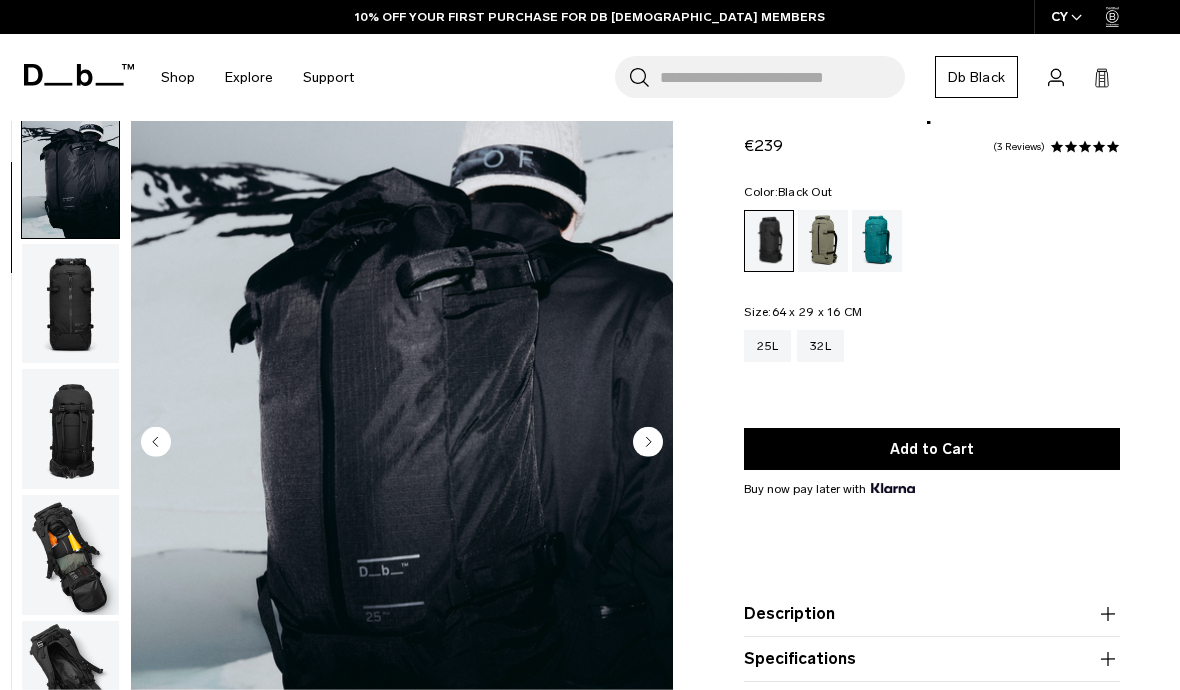 scroll, scrollTop: 127, scrollLeft: 0, axis: vertical 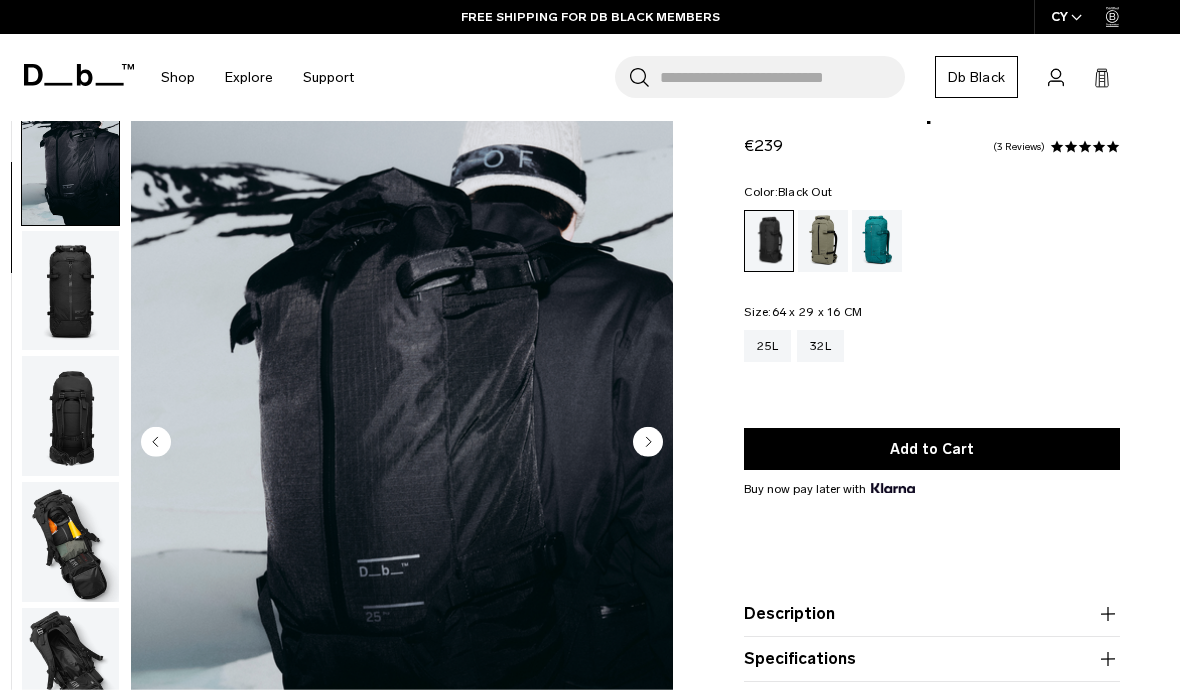 click 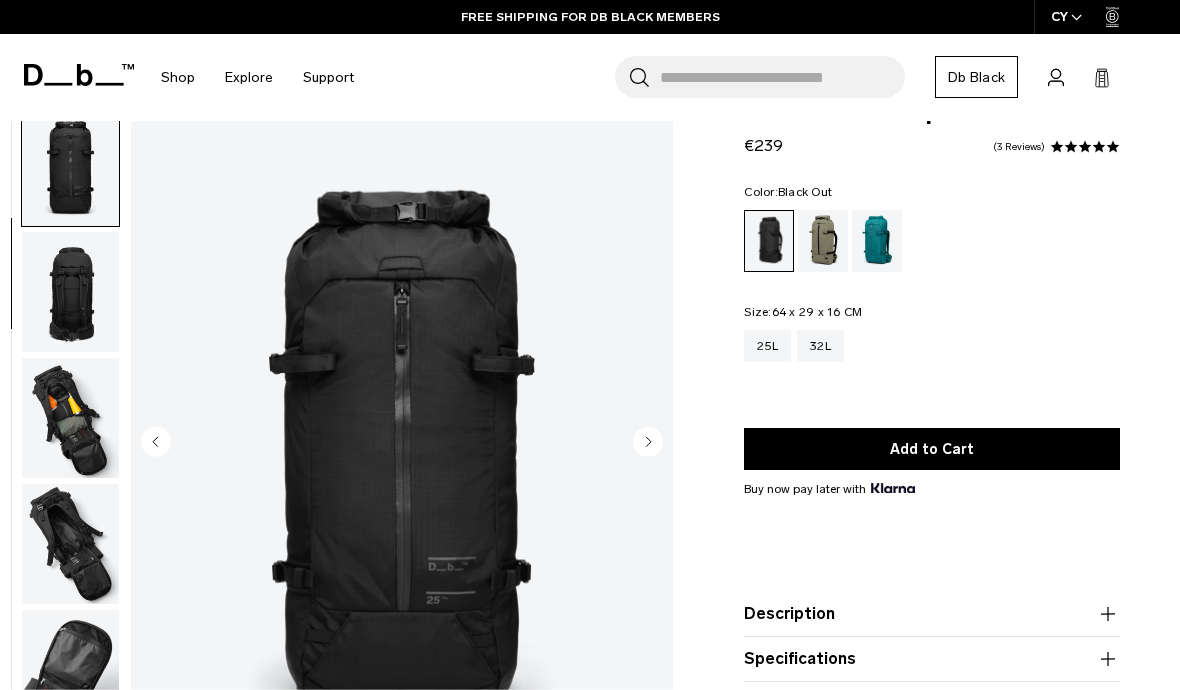 scroll, scrollTop: 253, scrollLeft: 0, axis: vertical 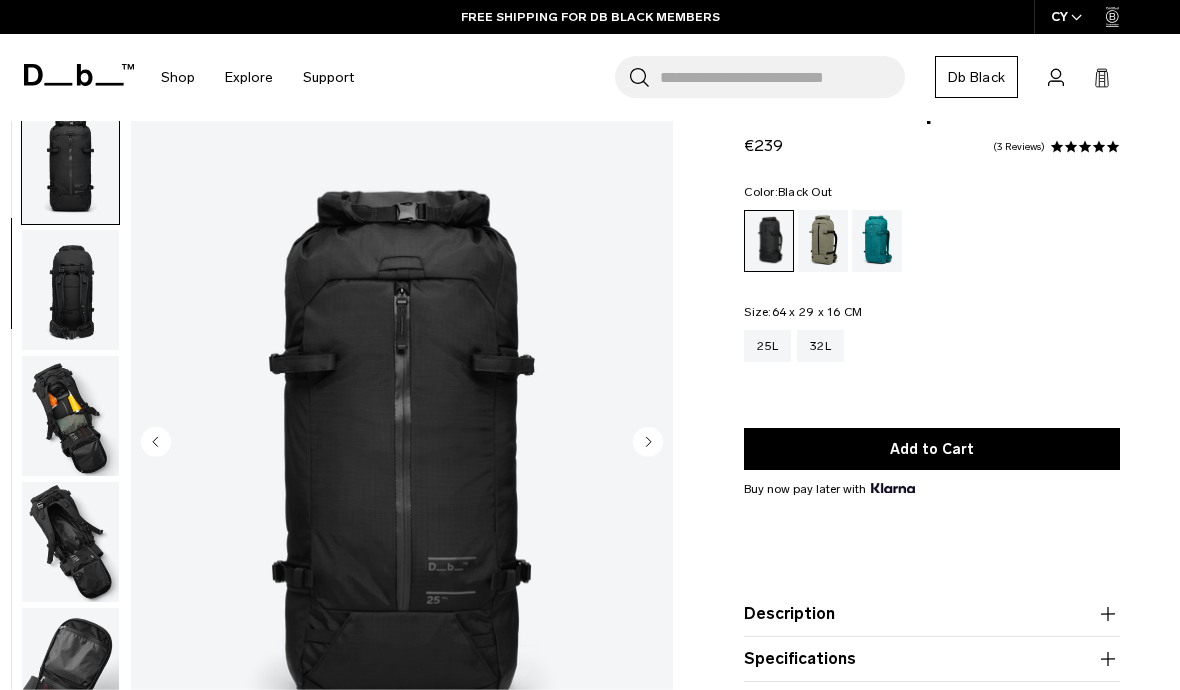 click 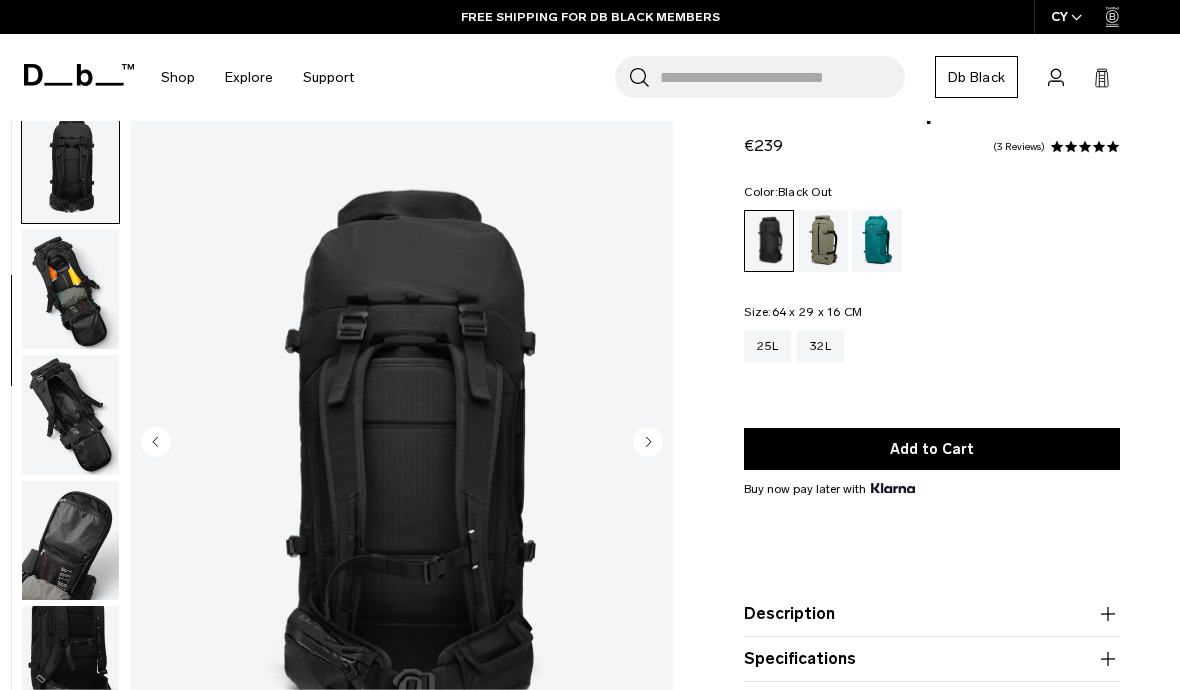 click 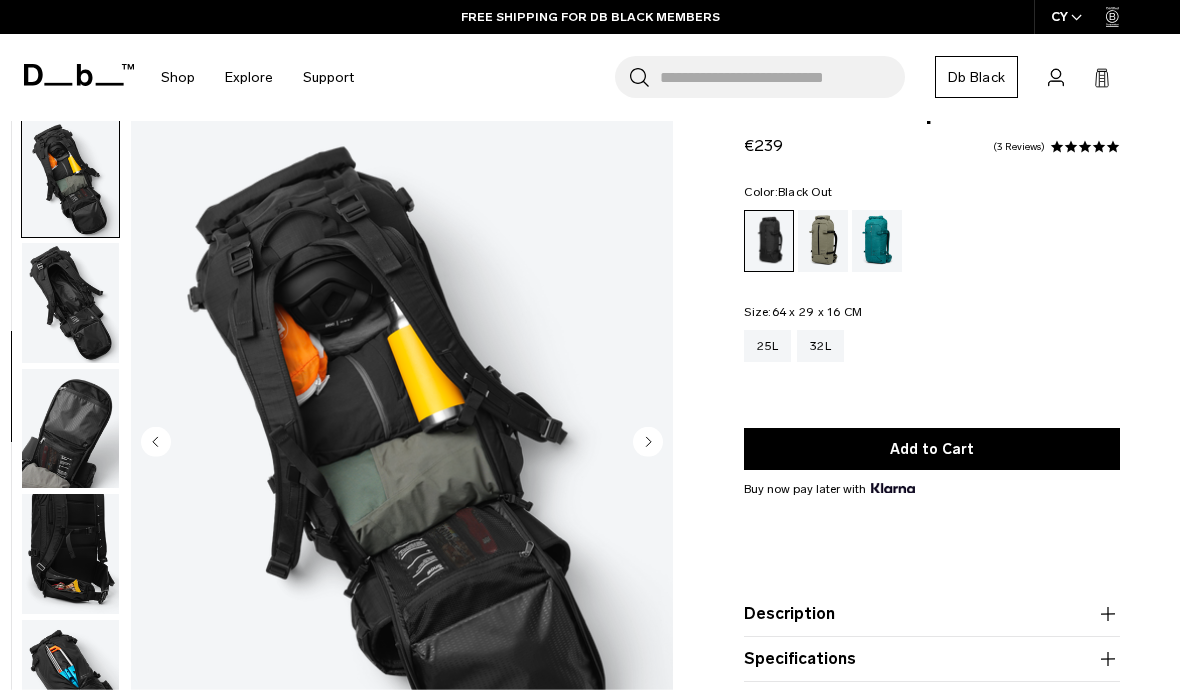scroll, scrollTop: 507, scrollLeft: 0, axis: vertical 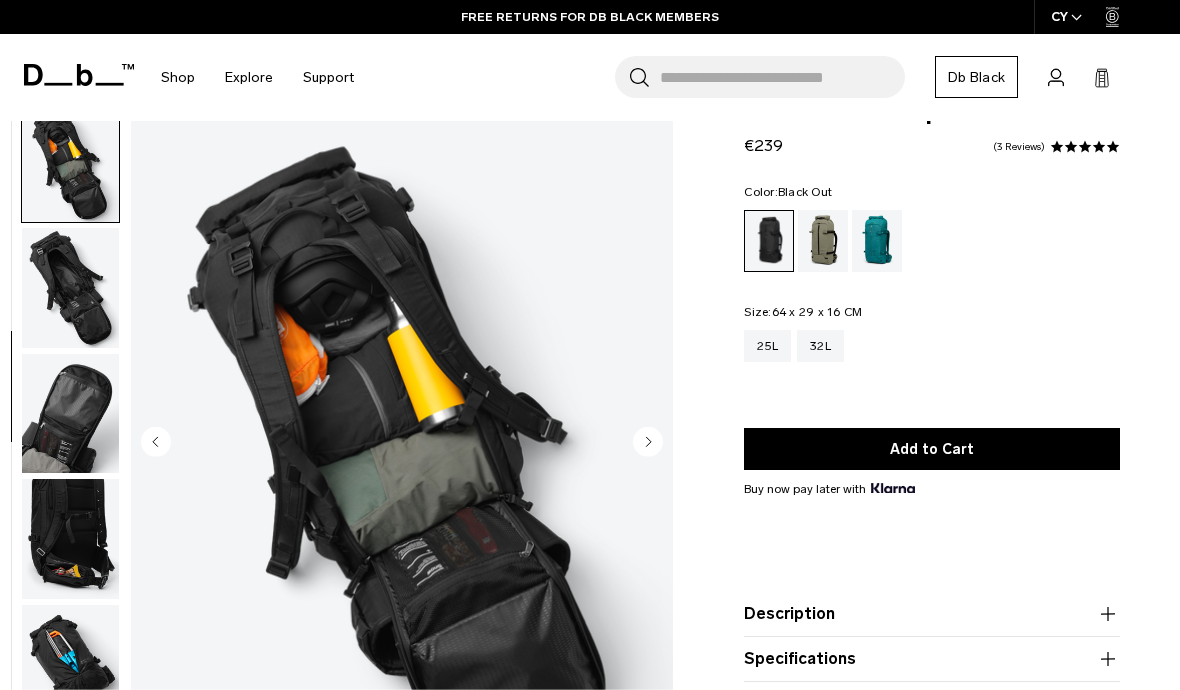 click 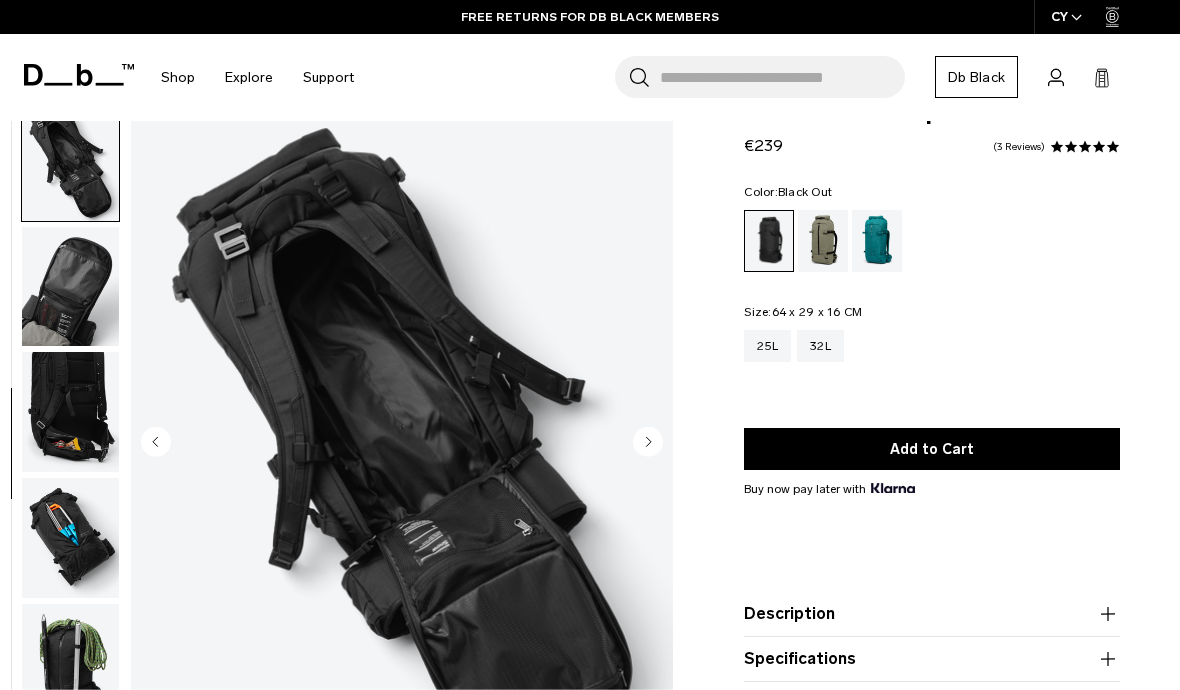 click 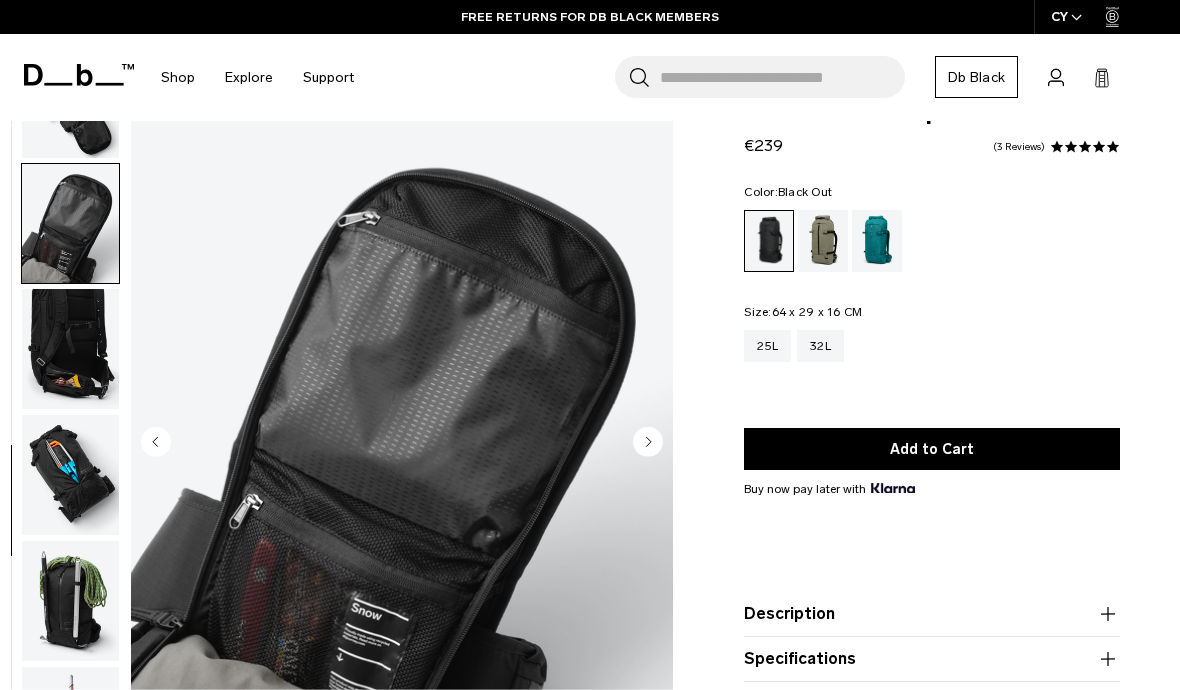 scroll, scrollTop: 713, scrollLeft: 0, axis: vertical 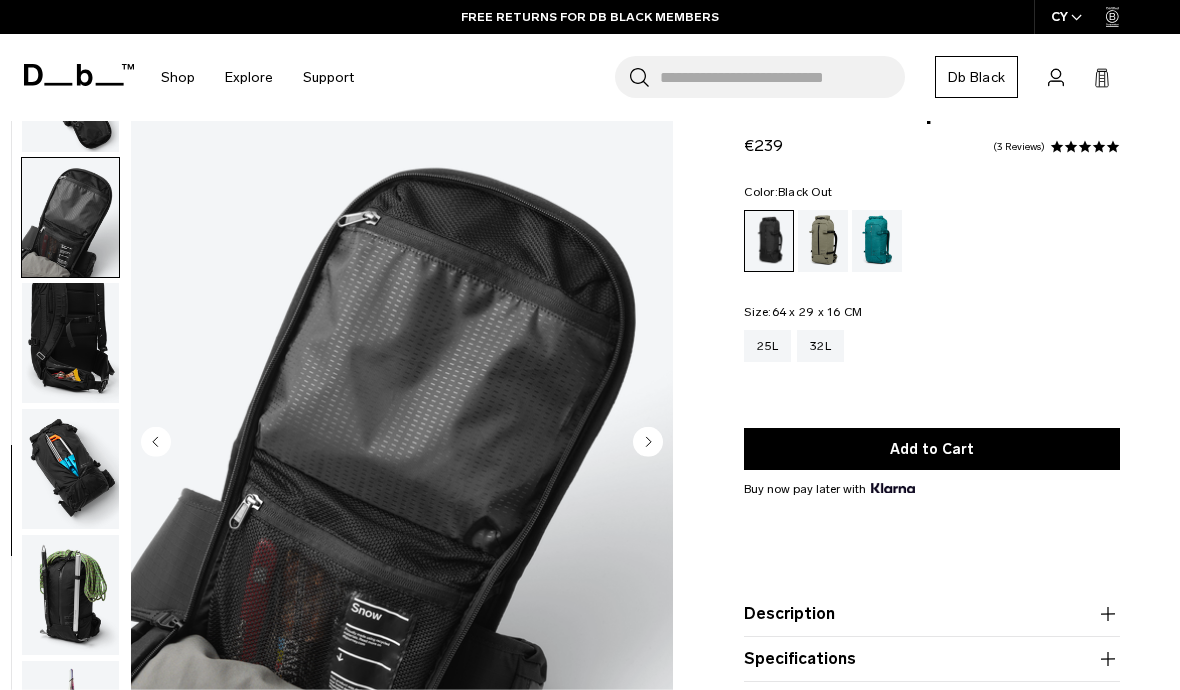 click 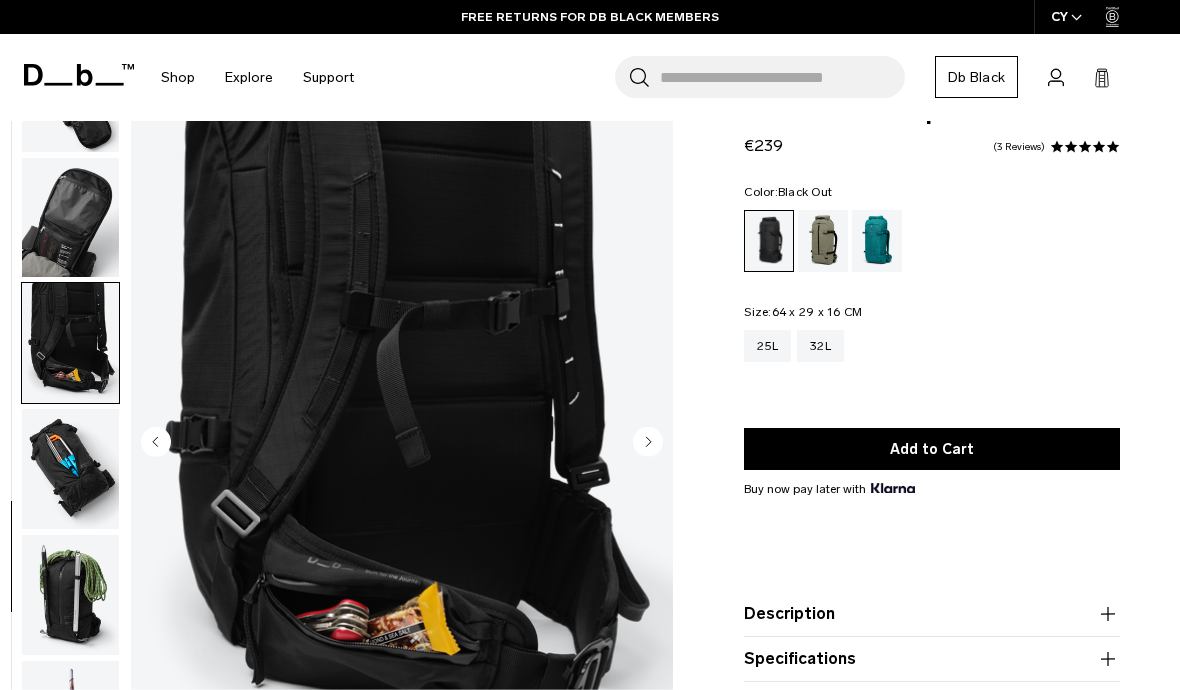 click 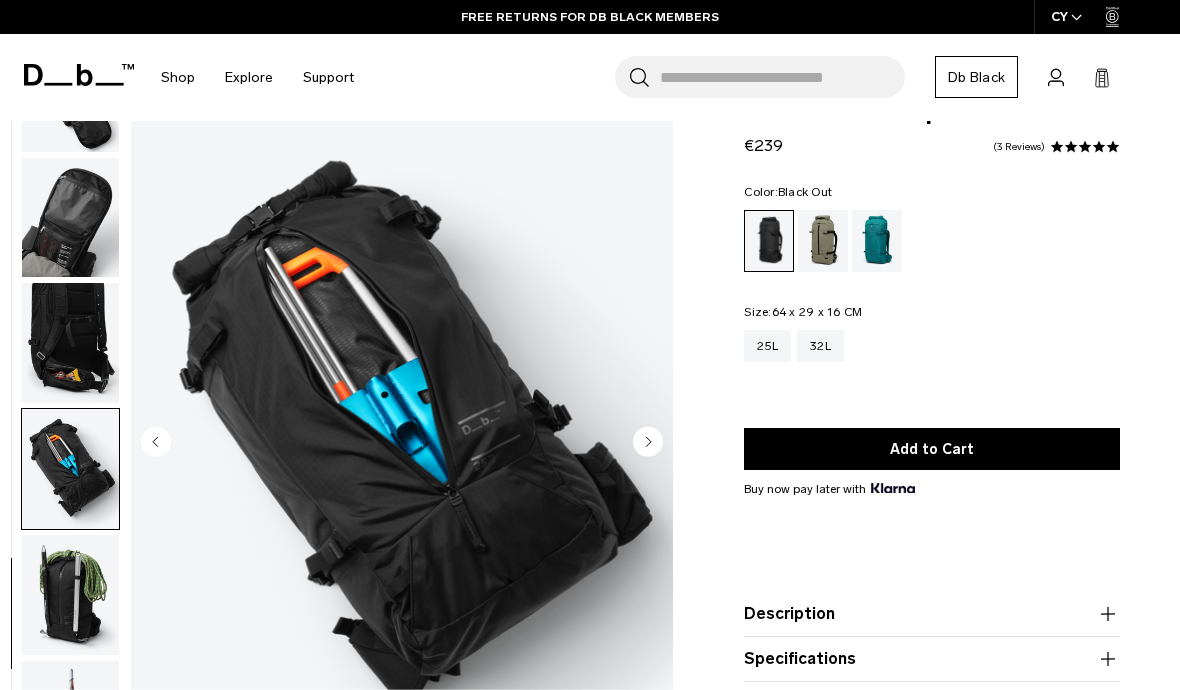 click 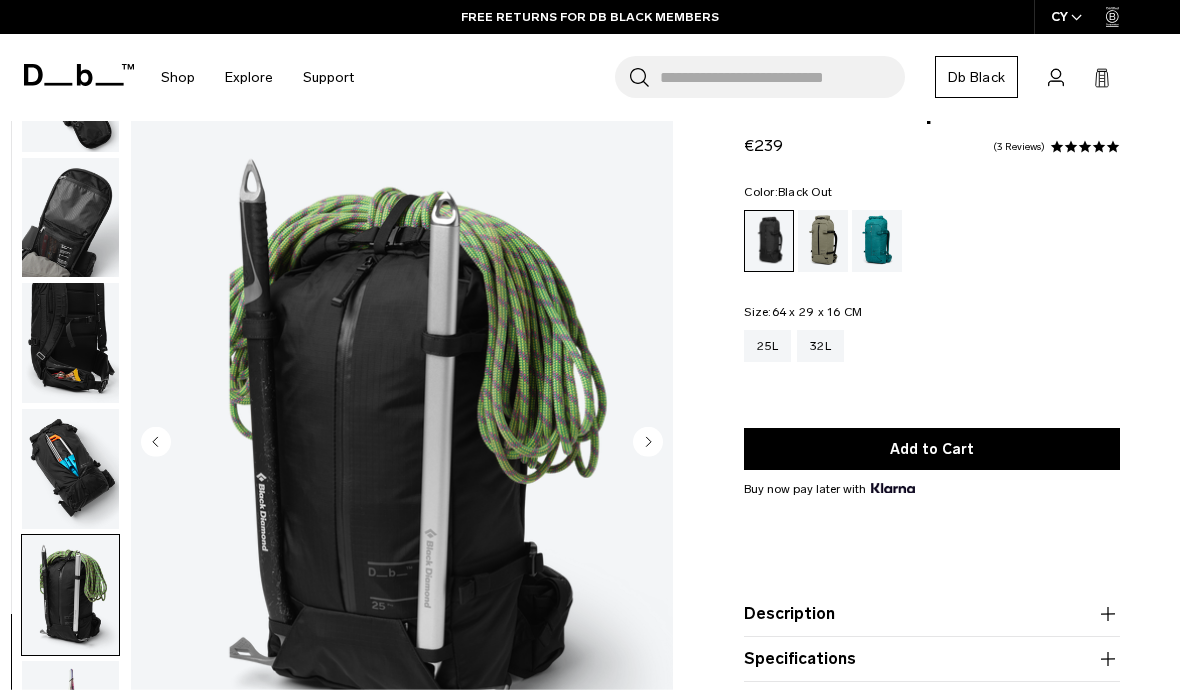 click 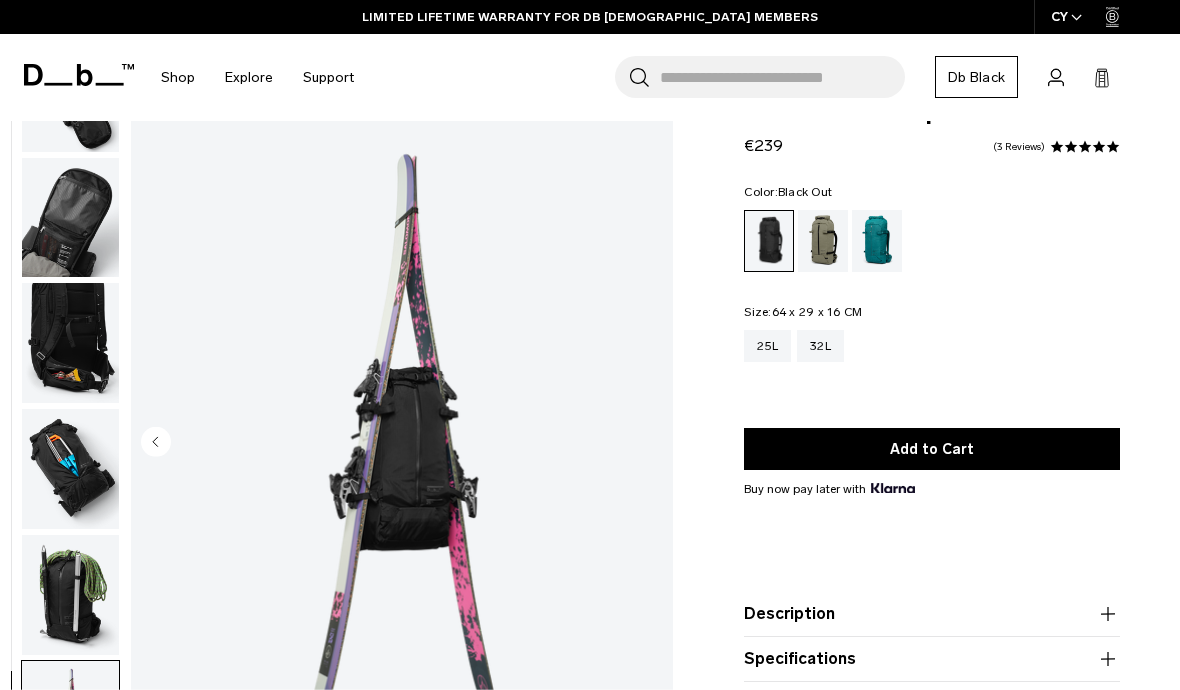 click at bounding box center (402, 443) 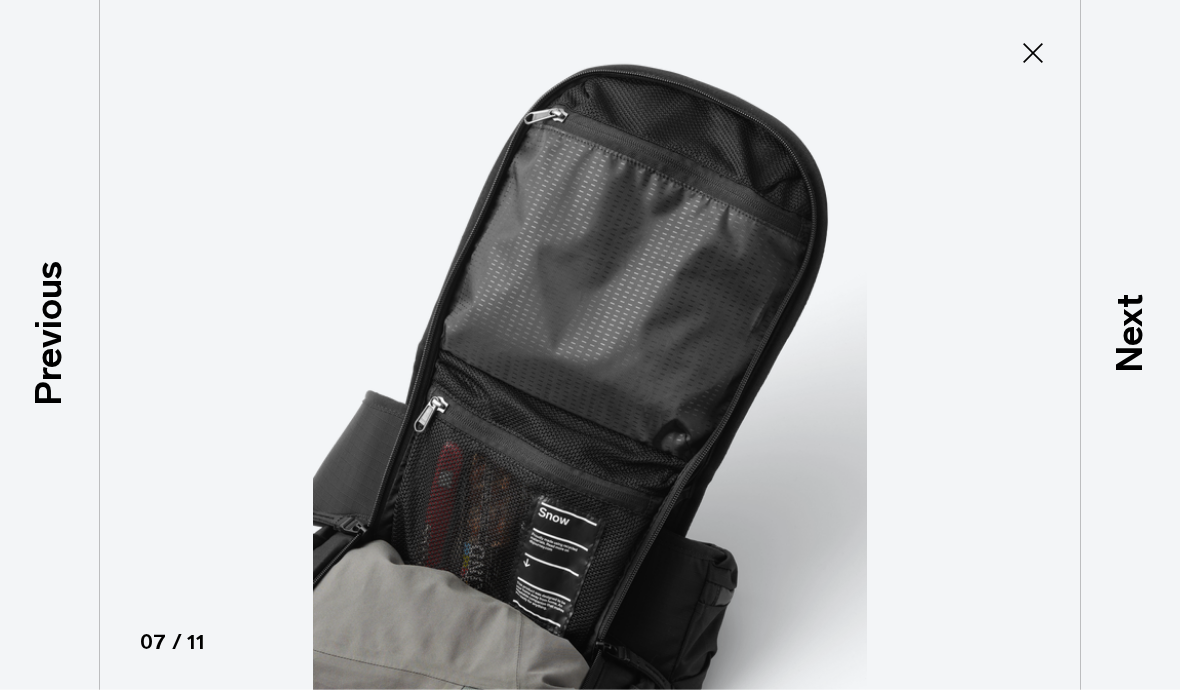 scroll, scrollTop: 0, scrollLeft: 0, axis: both 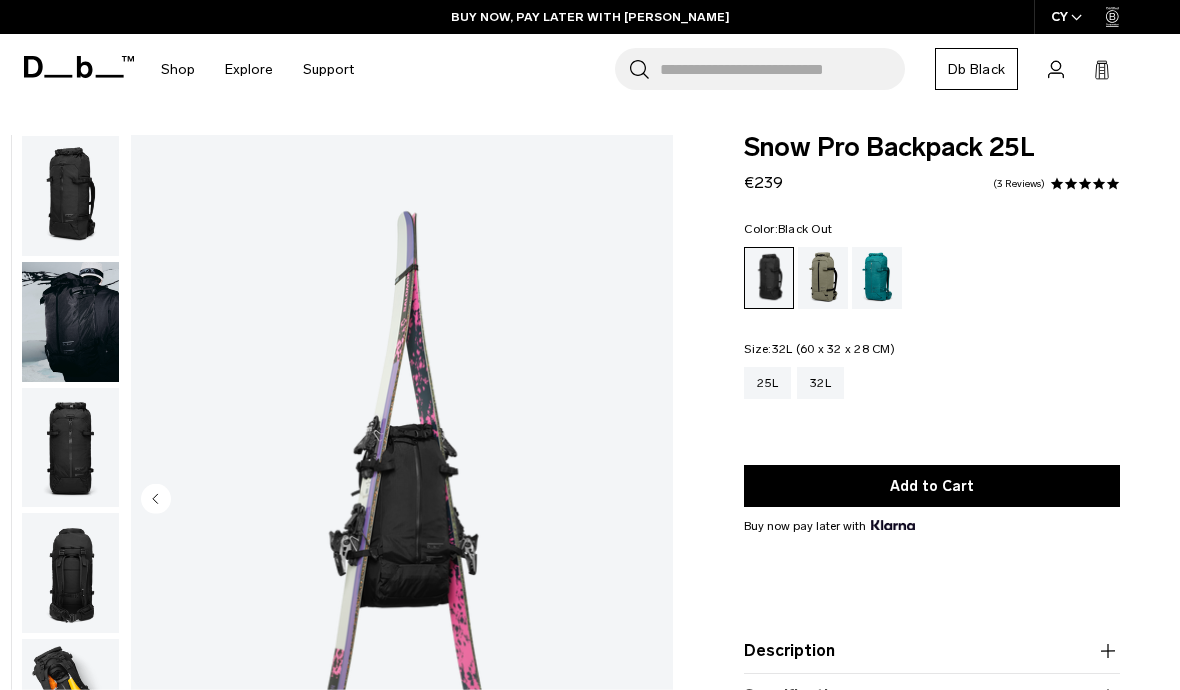 click on "32L" at bounding box center (820, 383) 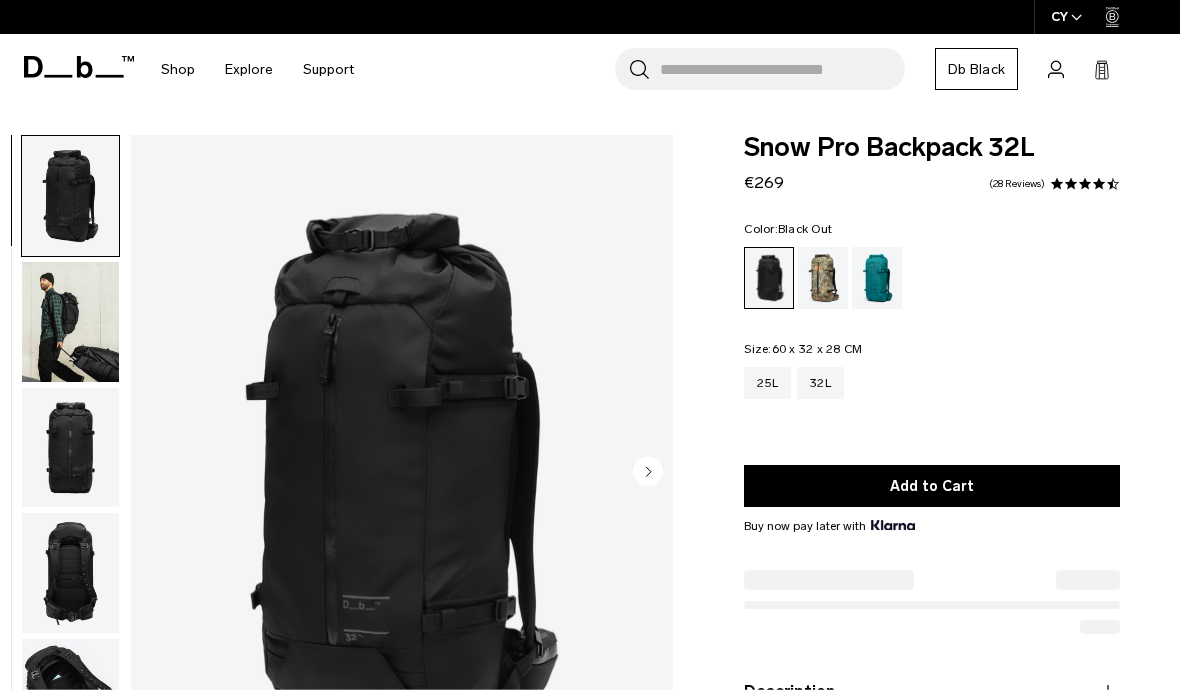 scroll, scrollTop: 0, scrollLeft: 0, axis: both 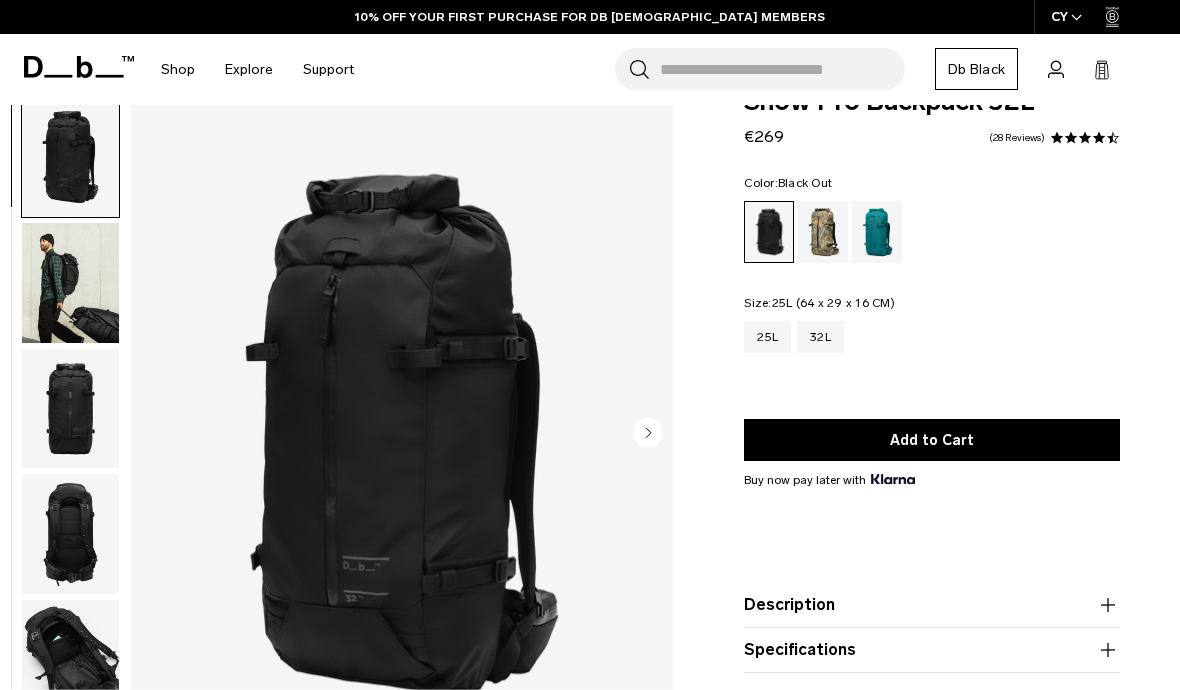 click on "25L" at bounding box center (767, 337) 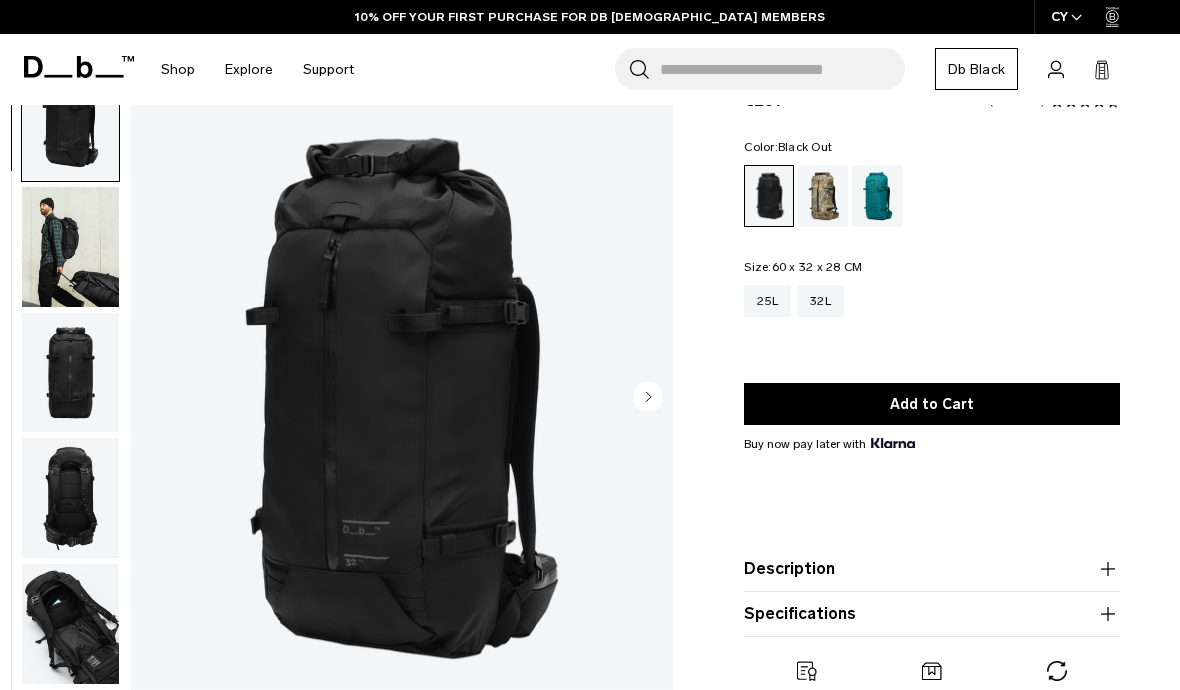 scroll, scrollTop: 83, scrollLeft: 0, axis: vertical 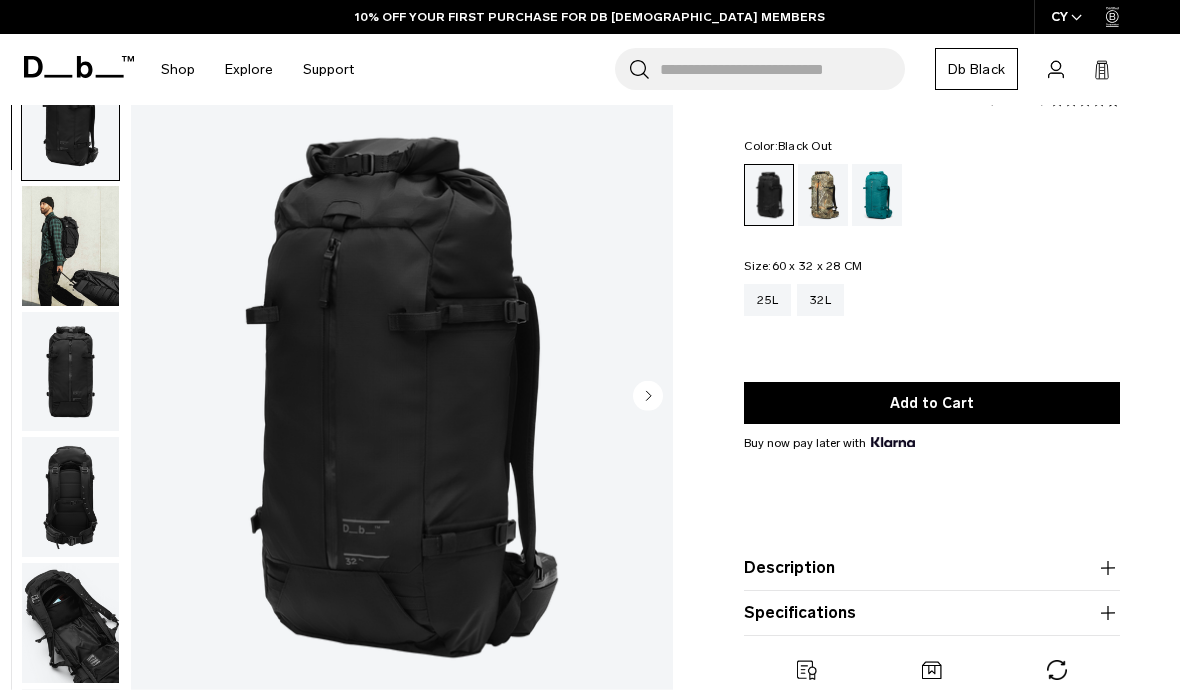 click at bounding box center [402, 397] 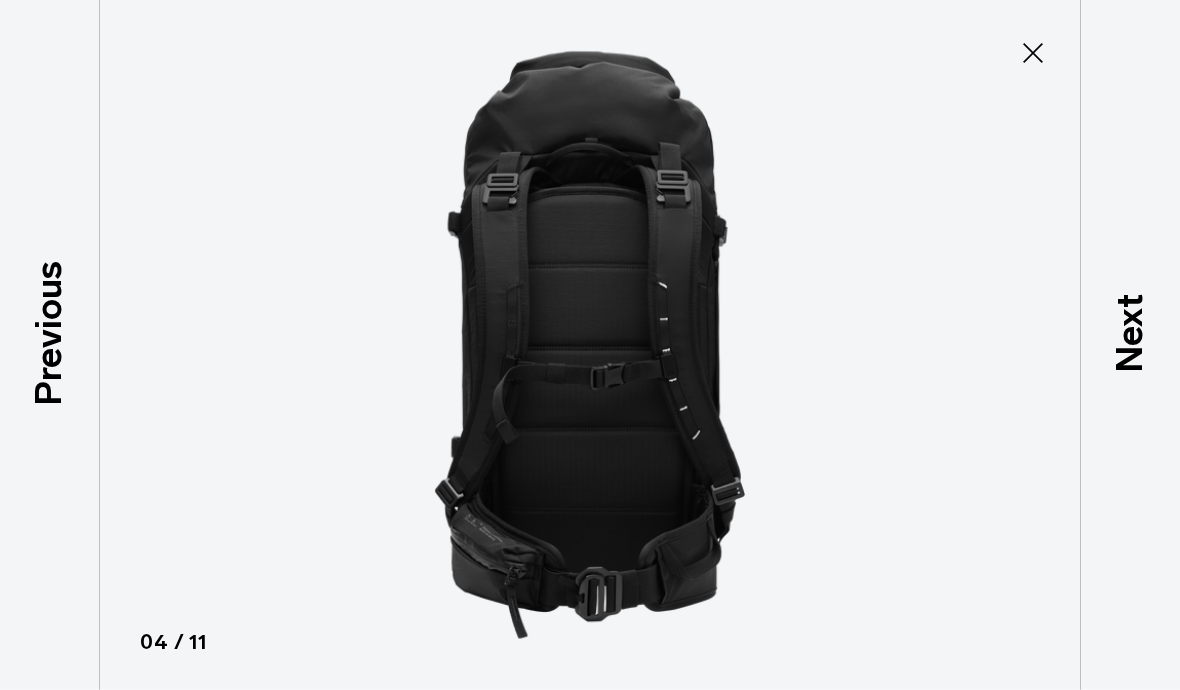 click 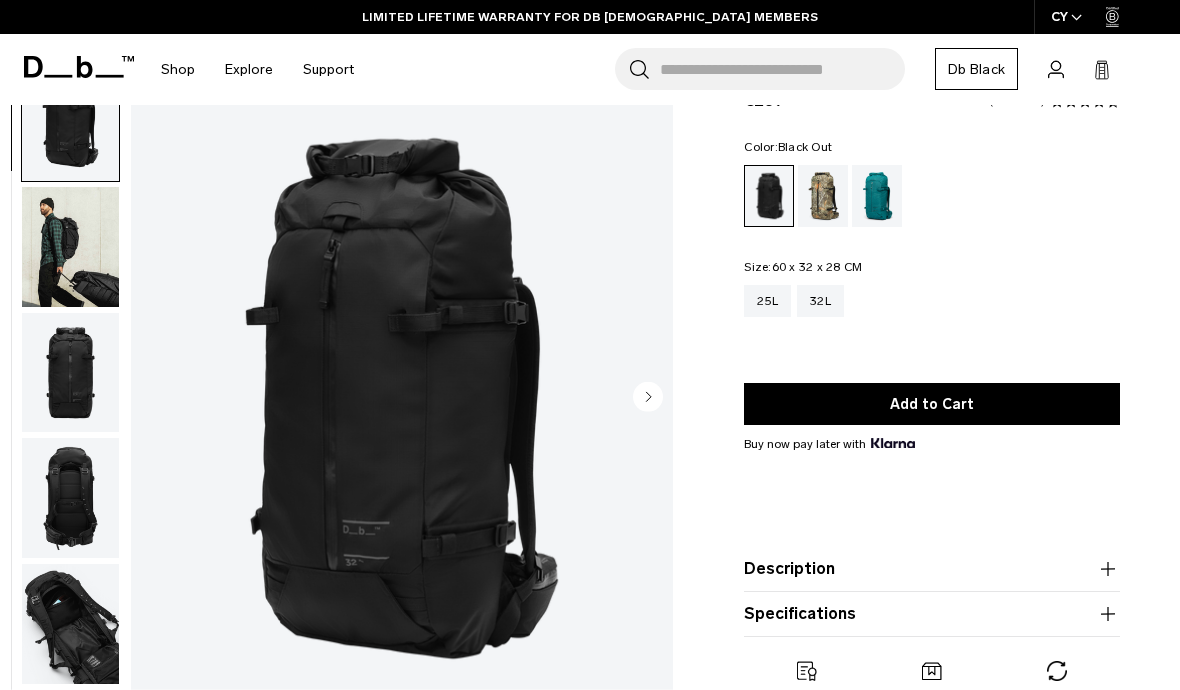 scroll, scrollTop: 83, scrollLeft: 0, axis: vertical 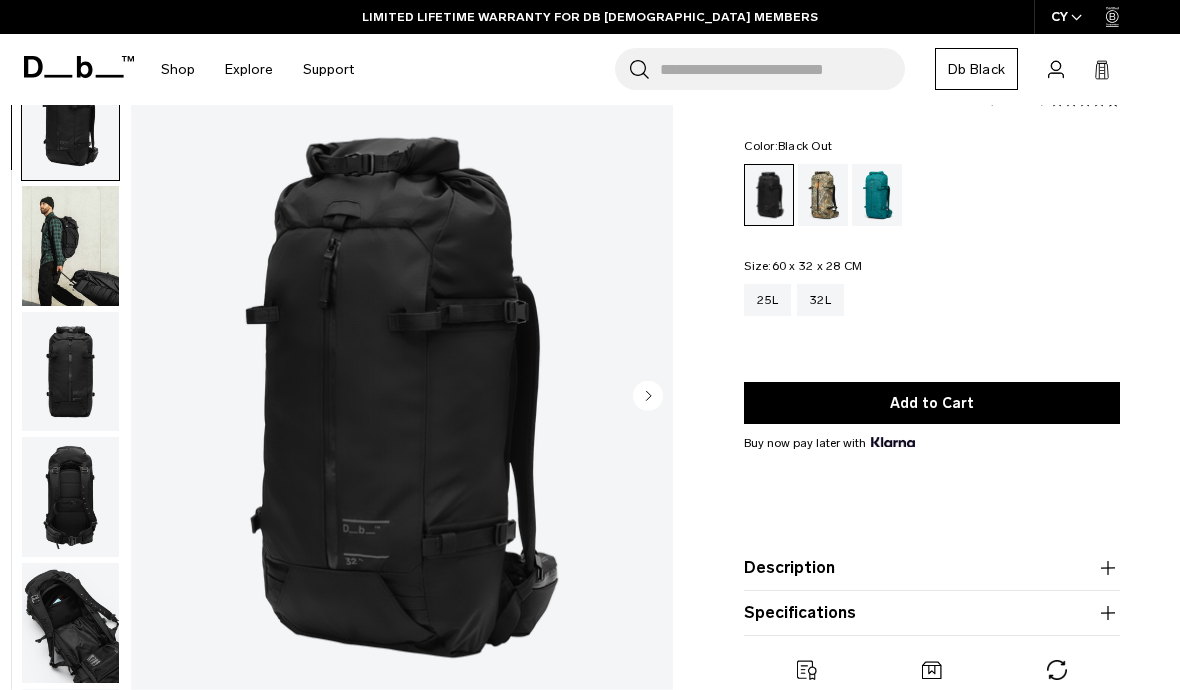 click at bounding box center (402, 397) 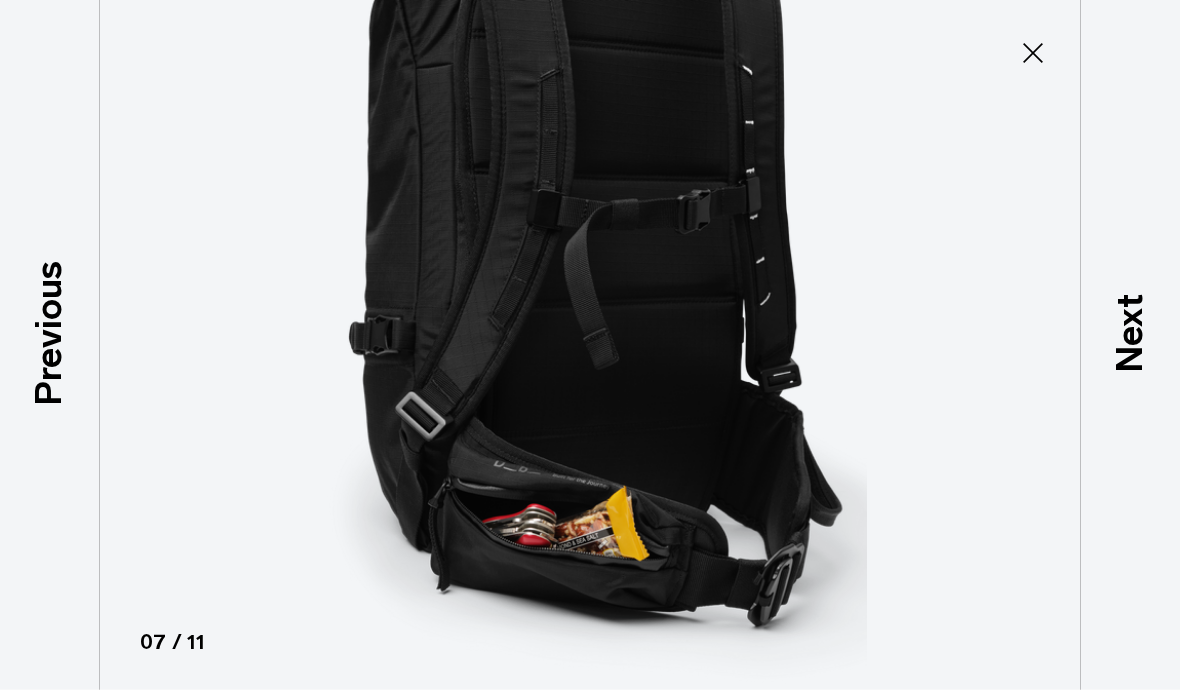 scroll, scrollTop: 0, scrollLeft: 0, axis: both 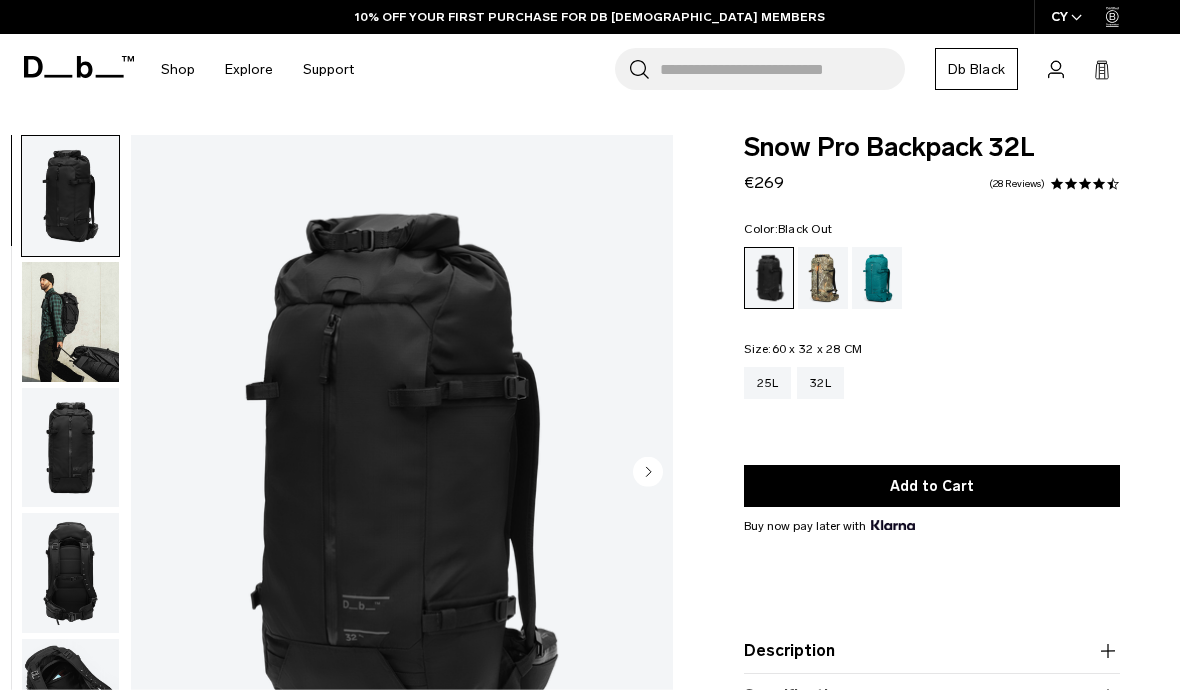 click on "25L" at bounding box center [767, 383] 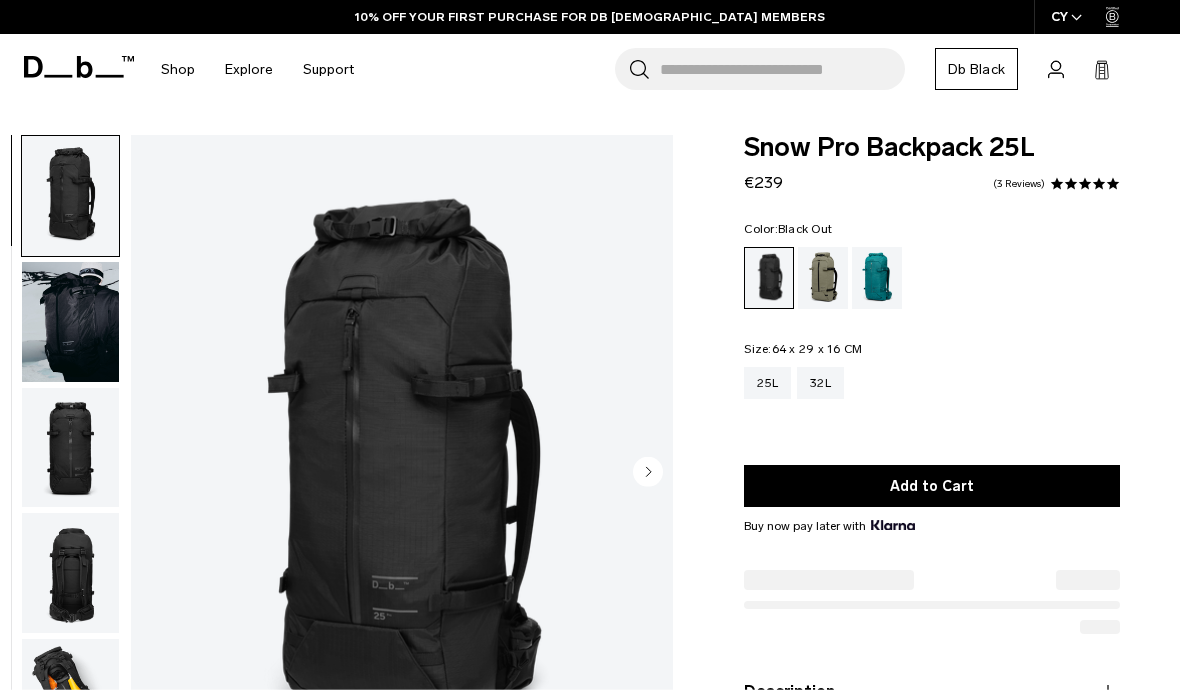 scroll, scrollTop: 0, scrollLeft: 0, axis: both 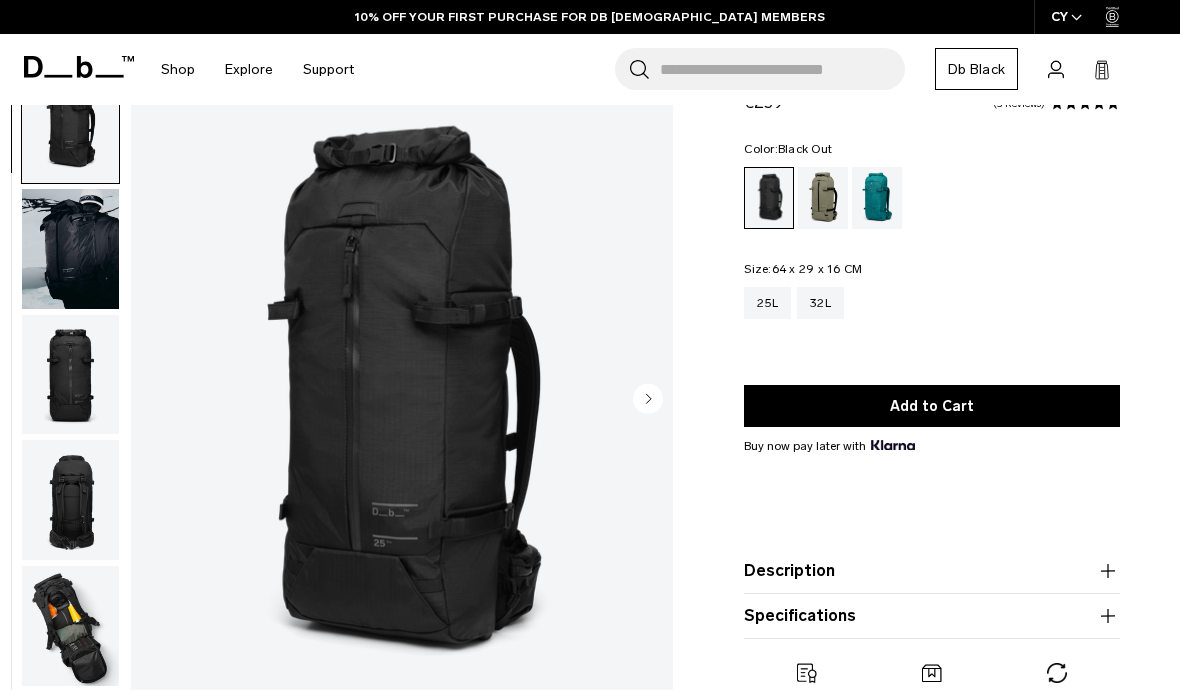 click at bounding box center (402, 400) 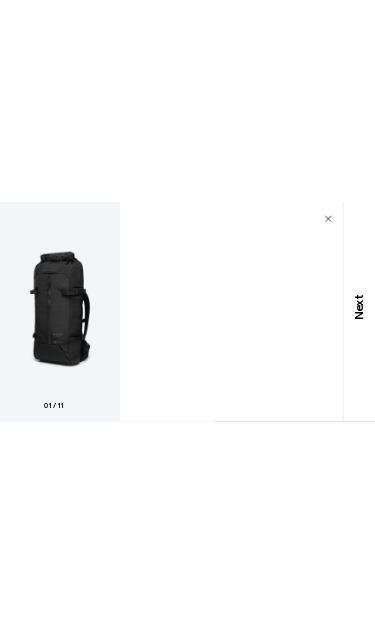 scroll, scrollTop: 0, scrollLeft: 0, axis: both 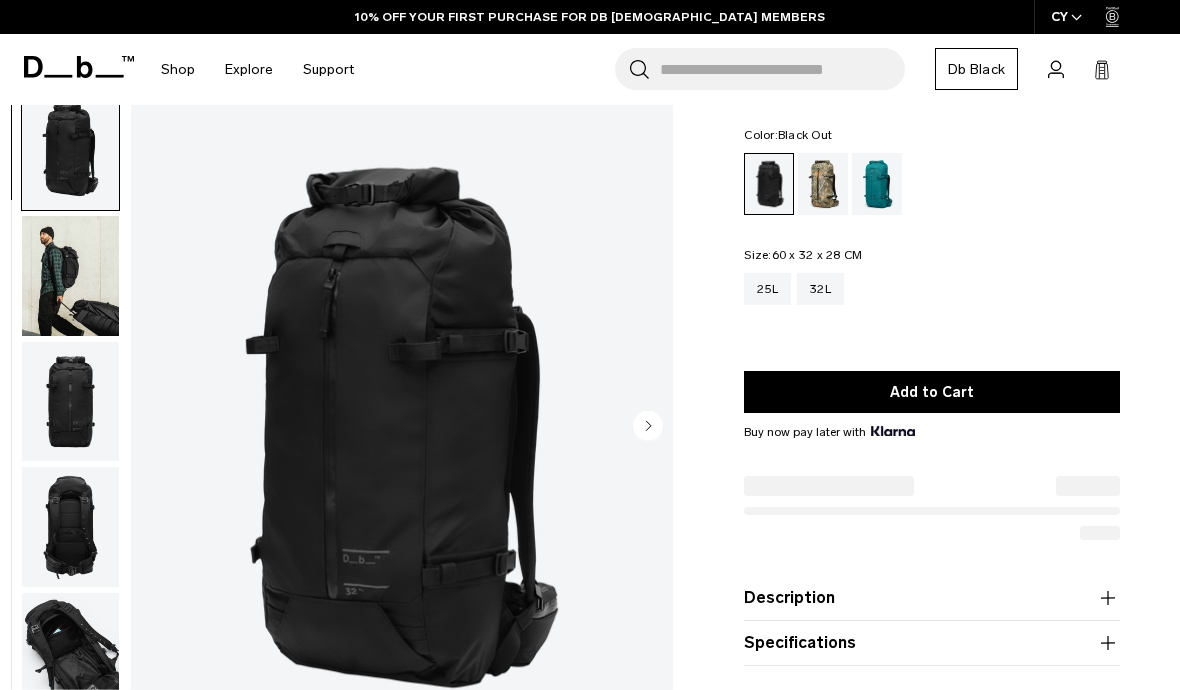 click at bounding box center [70, 276] 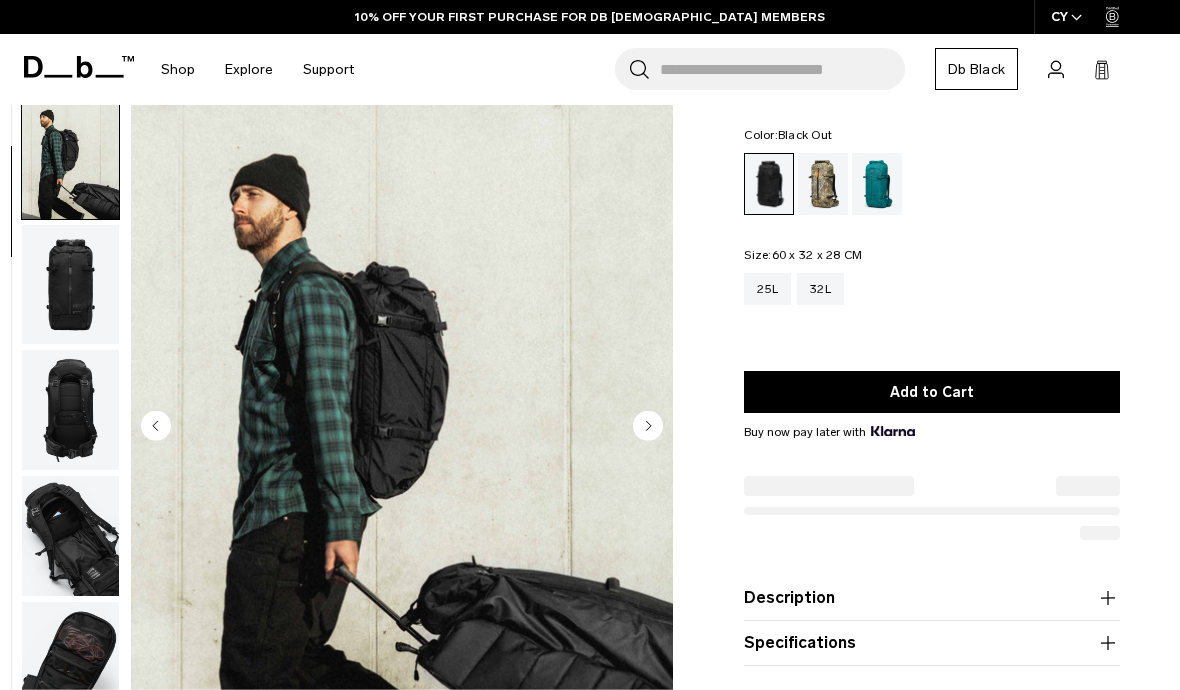 scroll, scrollTop: 127, scrollLeft: 0, axis: vertical 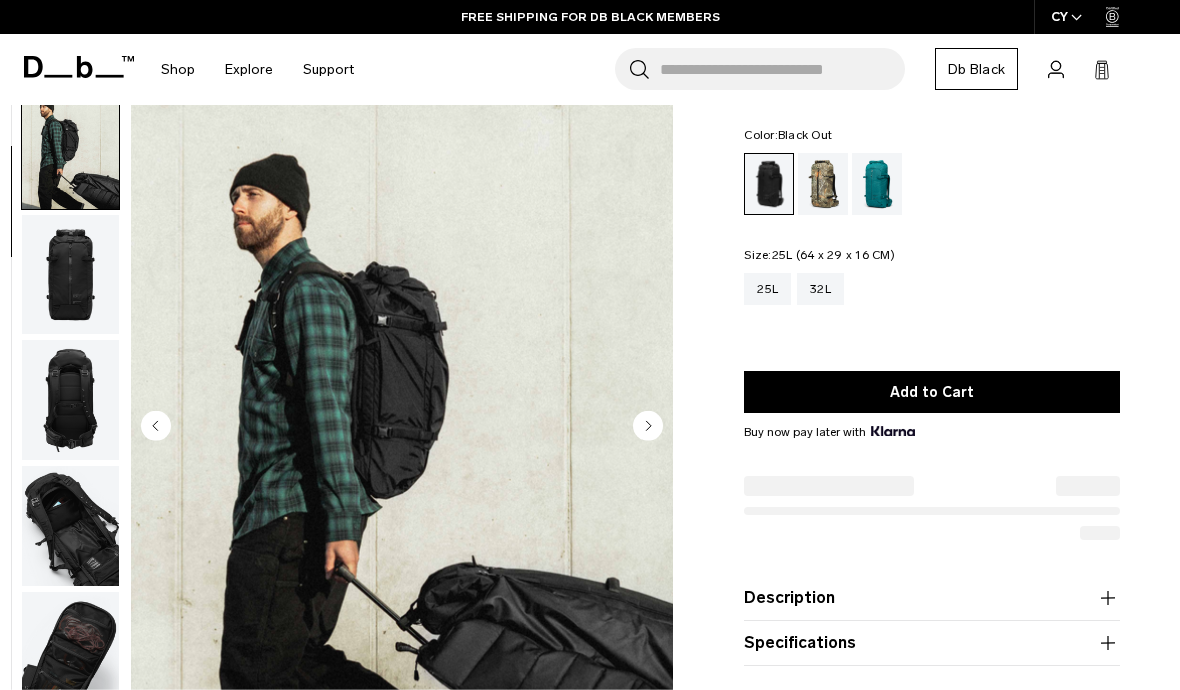 click on "25L" at bounding box center [767, 289] 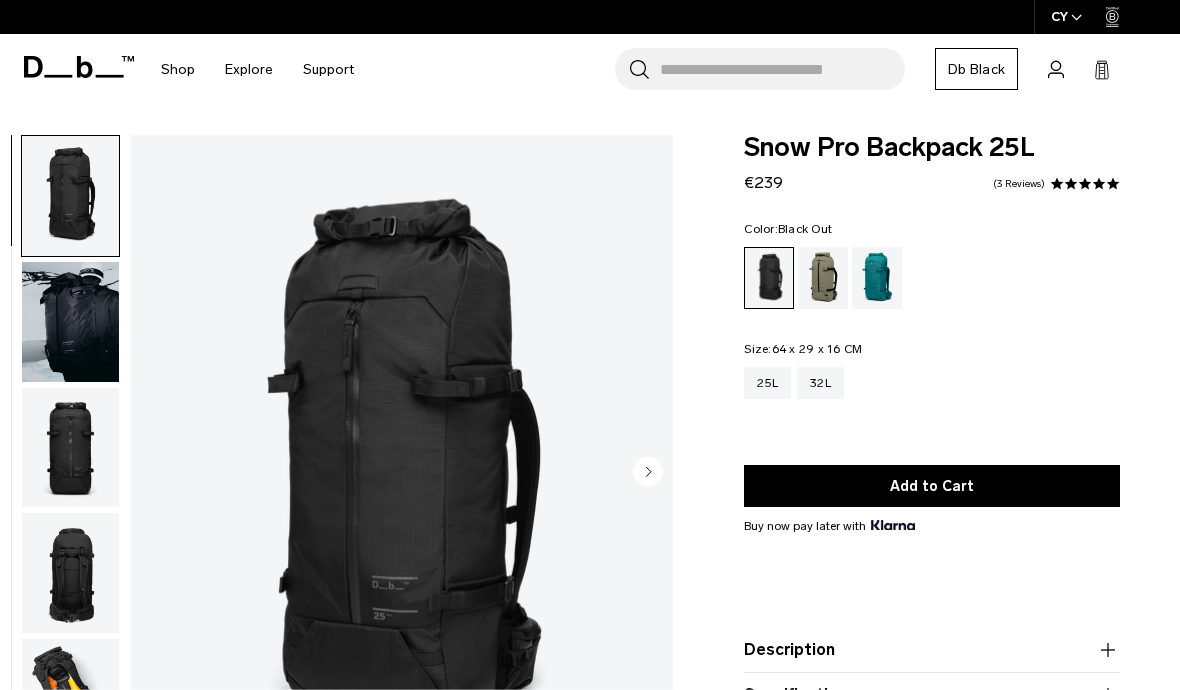 scroll, scrollTop: 0, scrollLeft: 0, axis: both 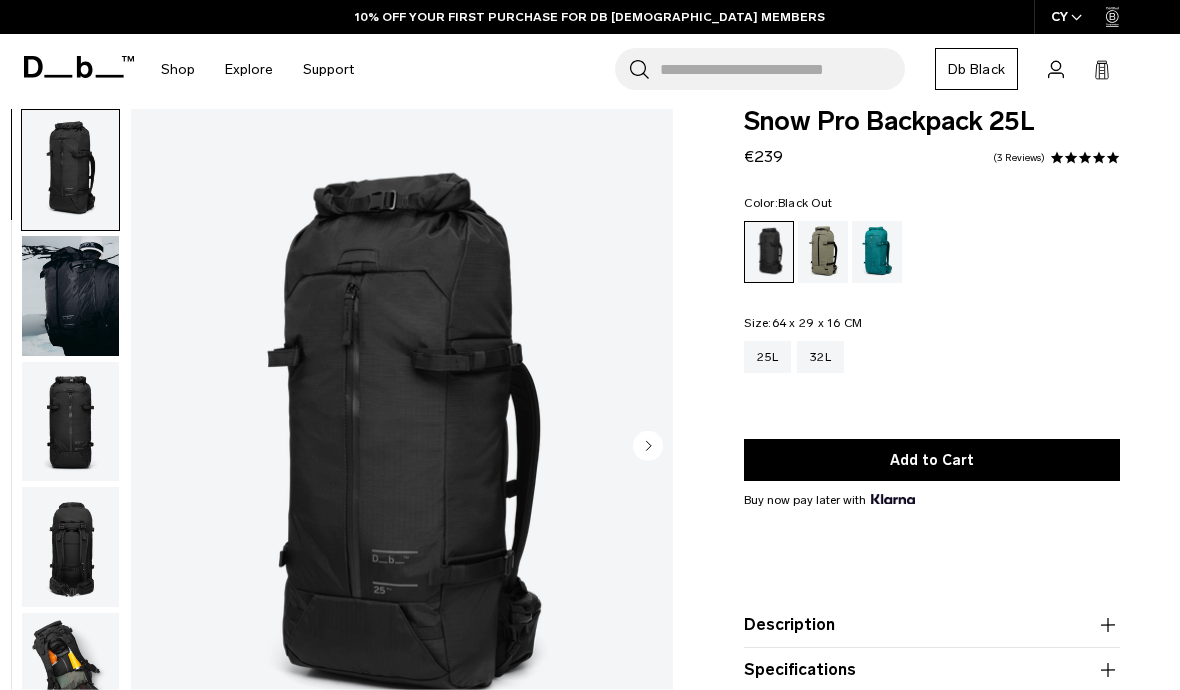 click 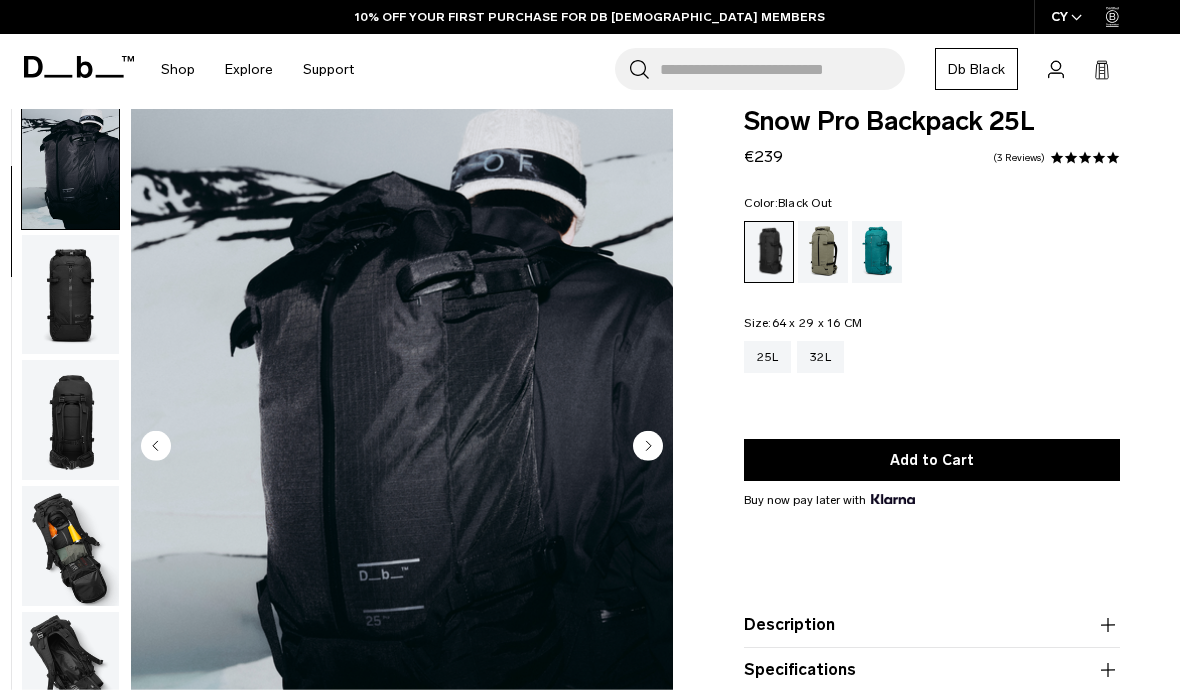 click 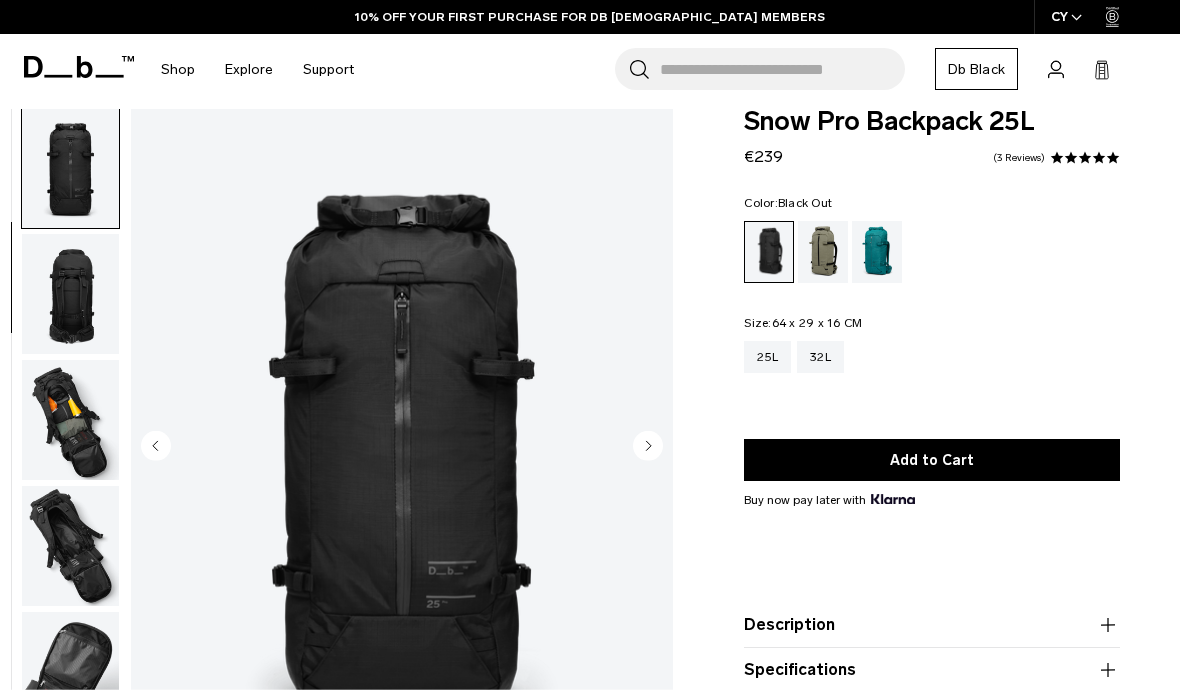 click 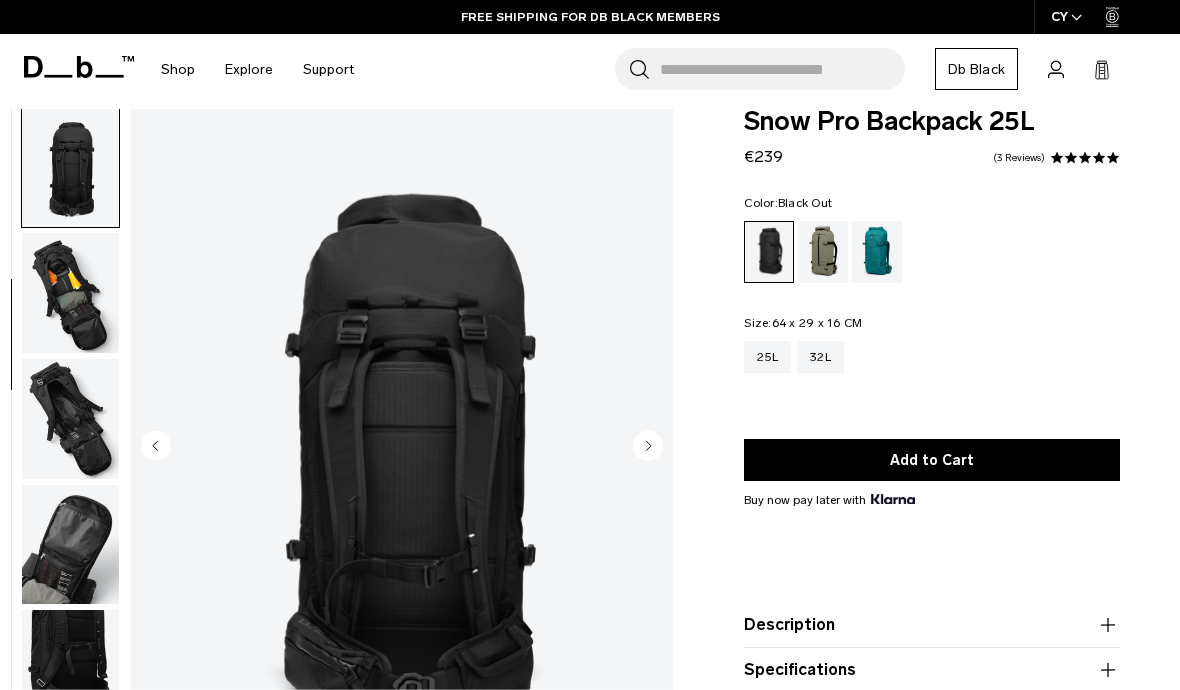 click 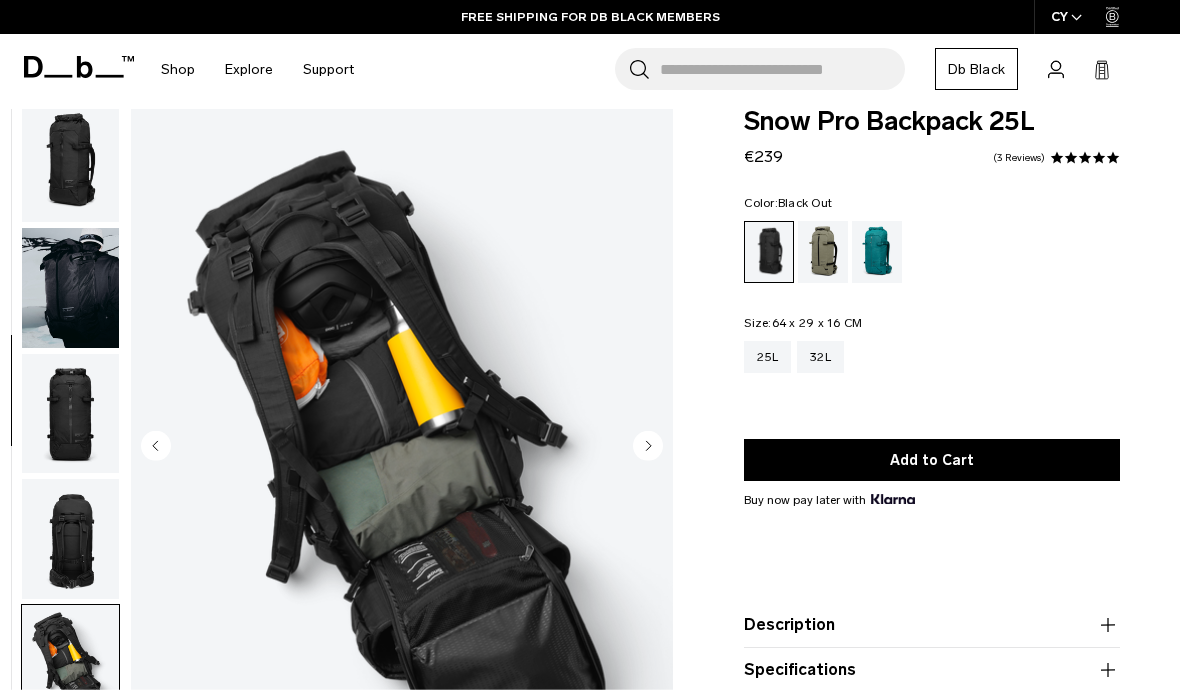 scroll, scrollTop: 8, scrollLeft: 0, axis: vertical 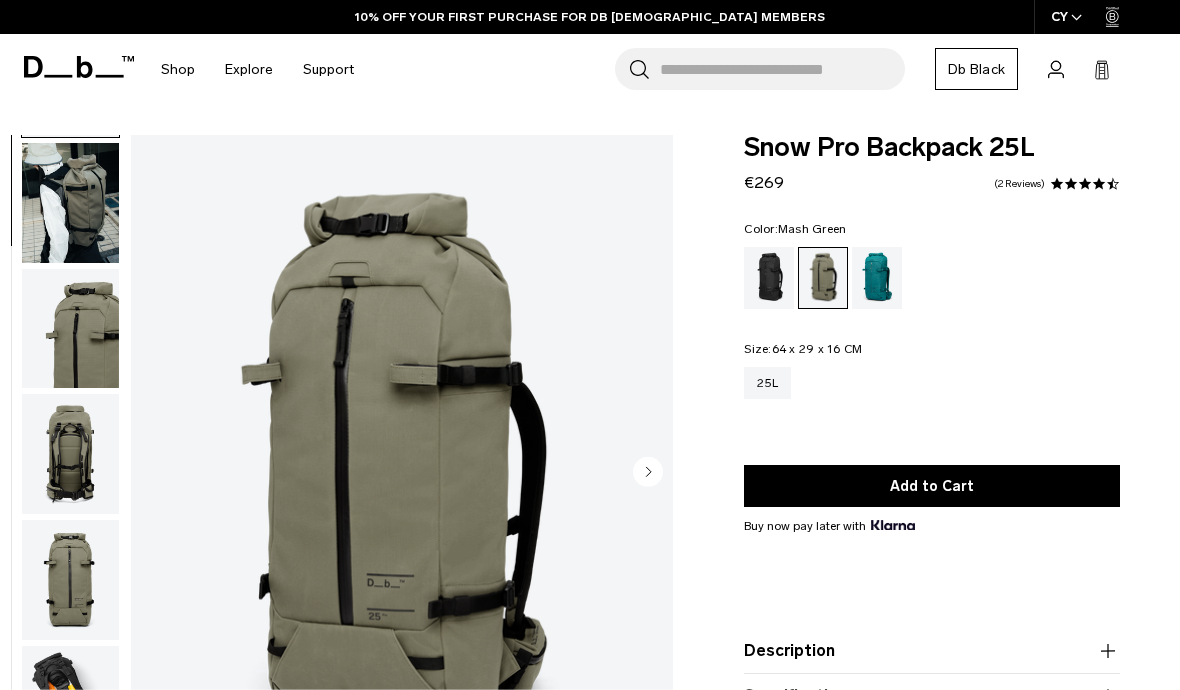 click at bounding box center [70, 203] 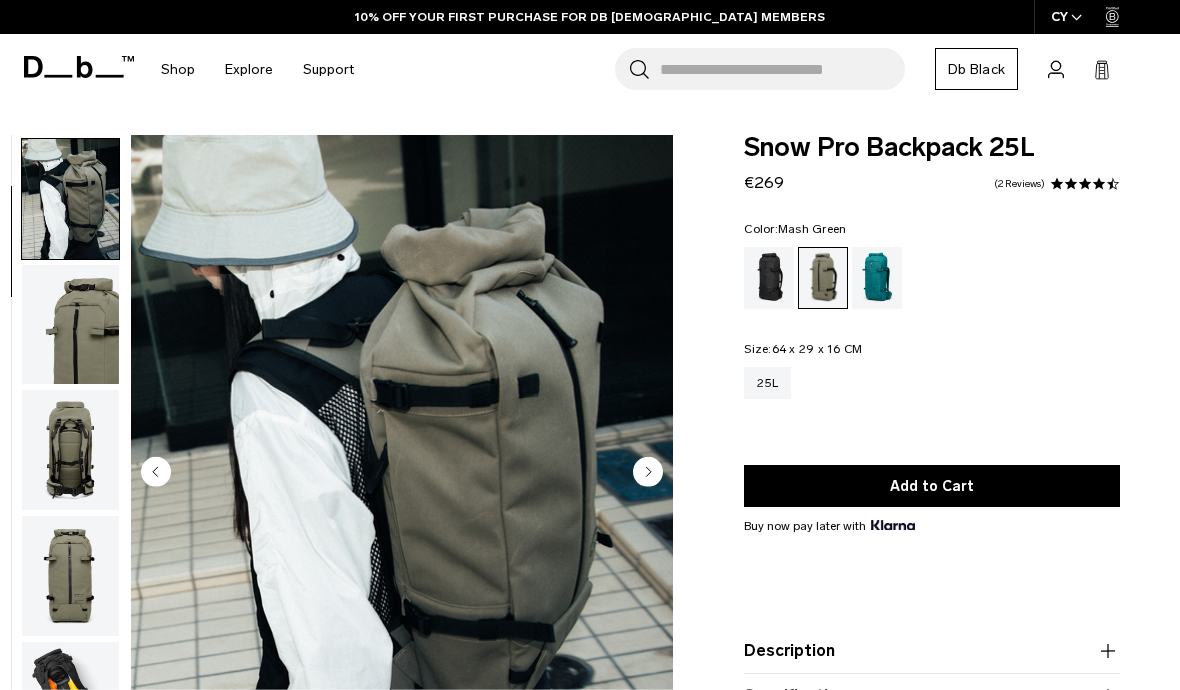 scroll, scrollTop: 127, scrollLeft: 0, axis: vertical 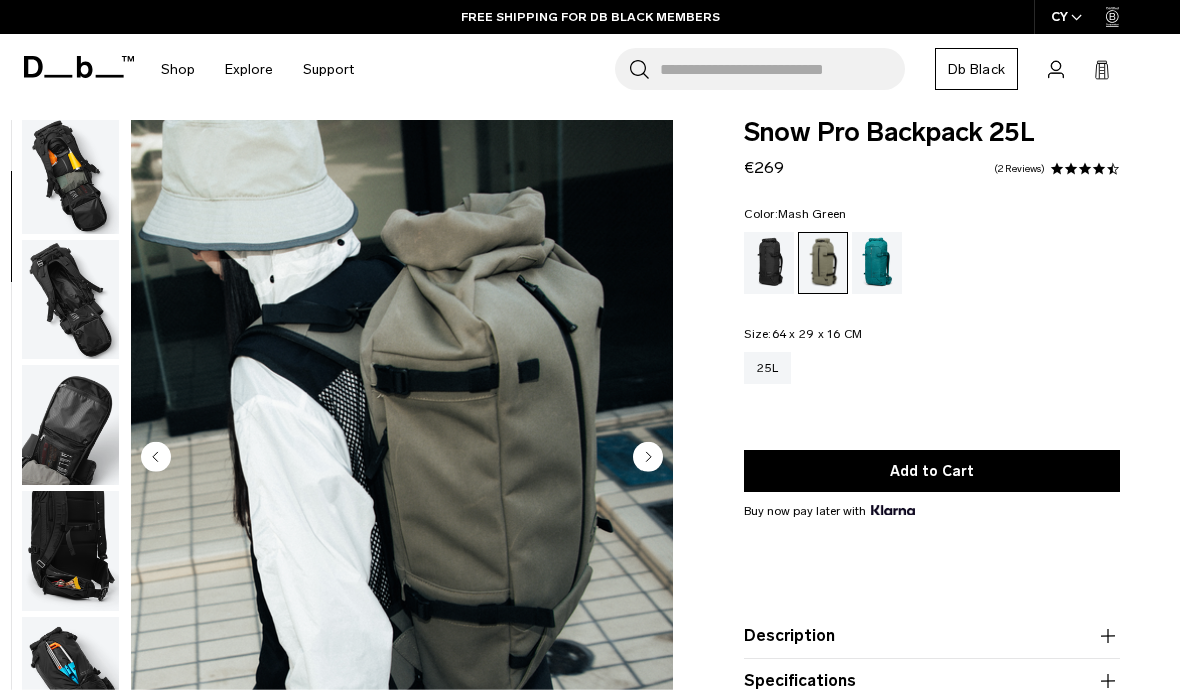 click at bounding box center [70, 174] 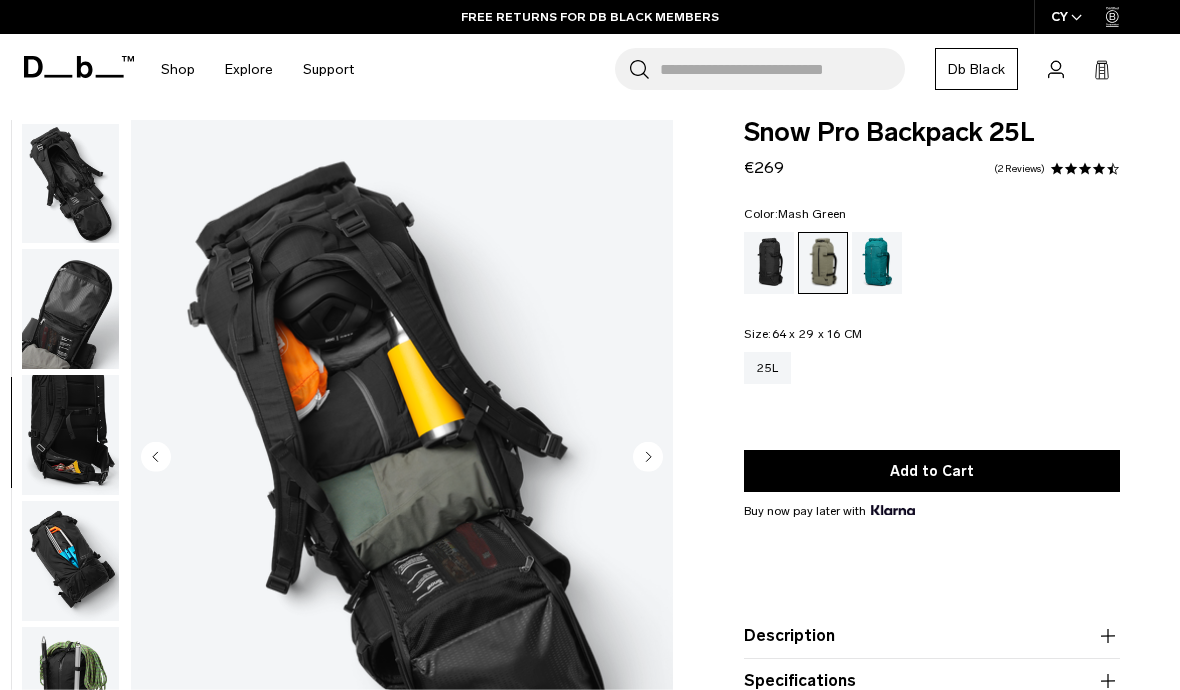 scroll, scrollTop: 751, scrollLeft: 0, axis: vertical 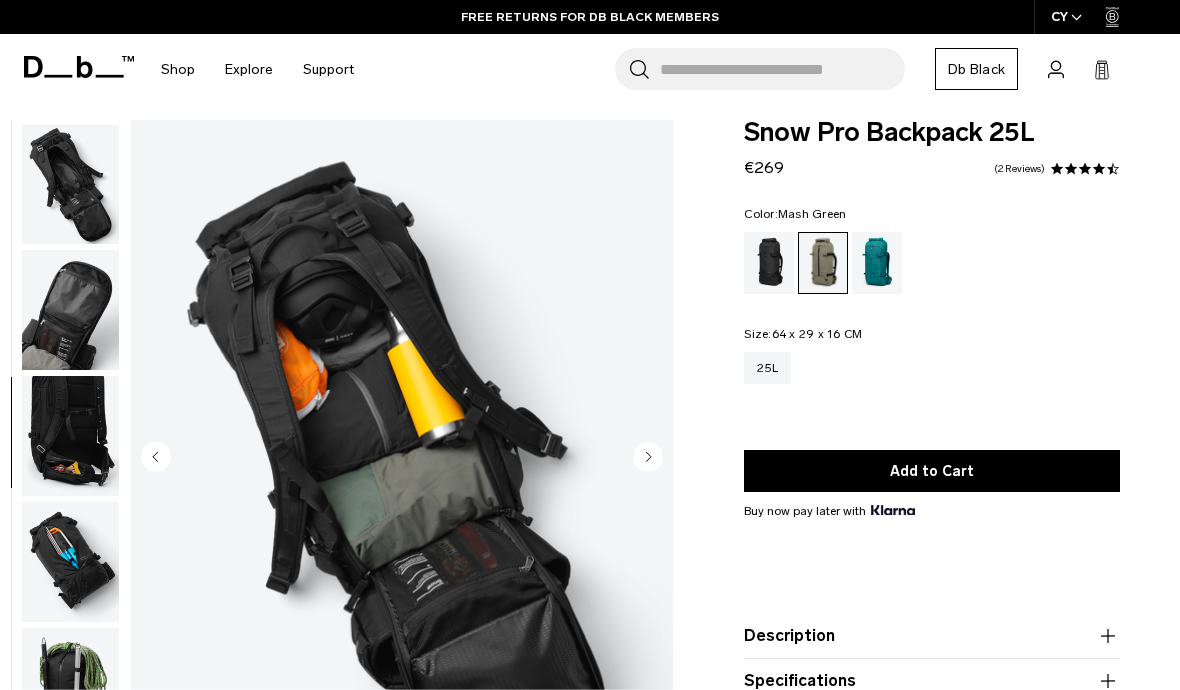 click at bounding box center (70, 310) 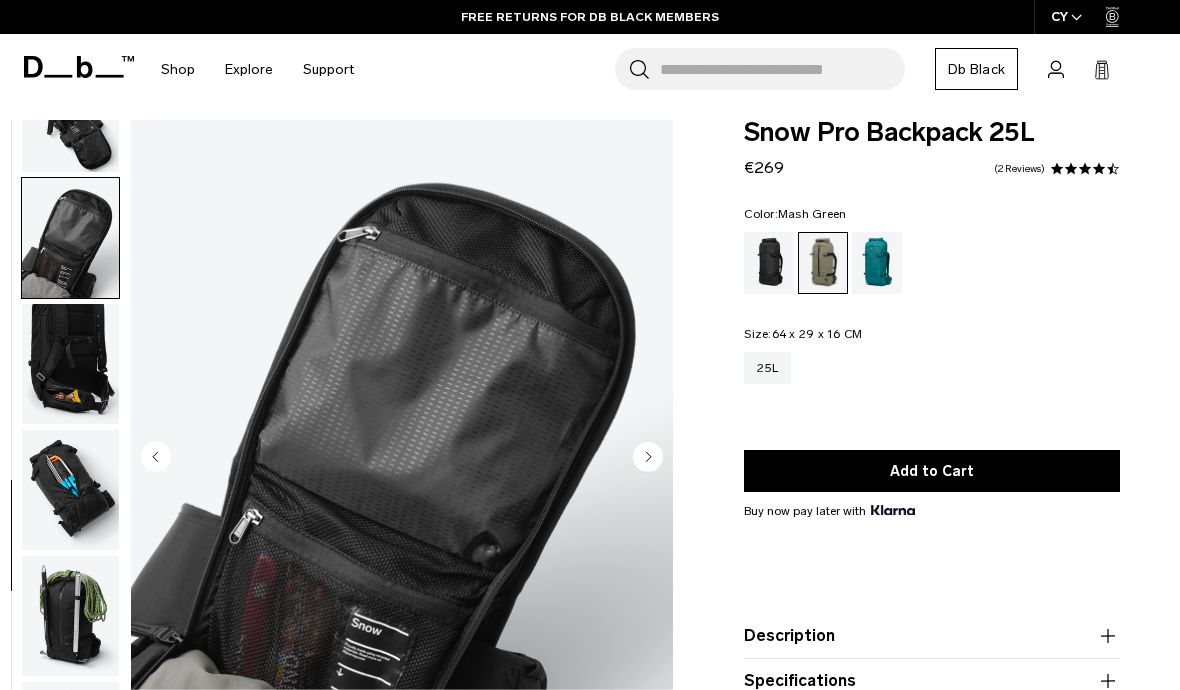 scroll, scrollTop: 840, scrollLeft: 0, axis: vertical 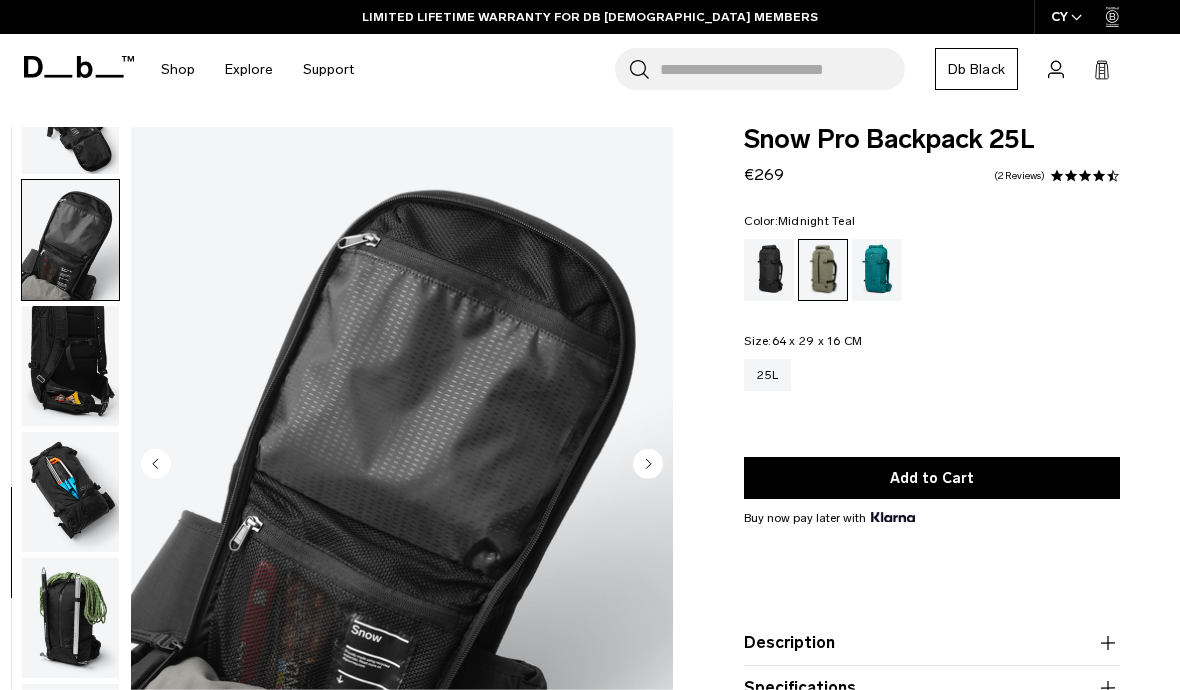 click at bounding box center [877, 270] 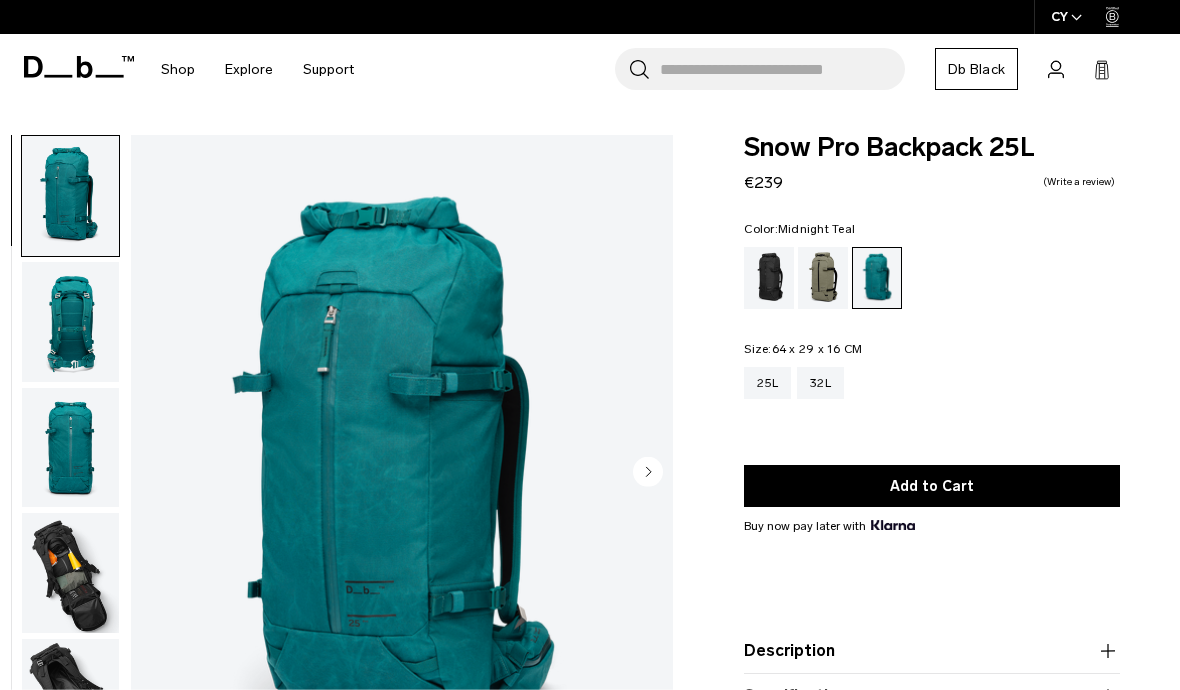 scroll, scrollTop: 0, scrollLeft: 0, axis: both 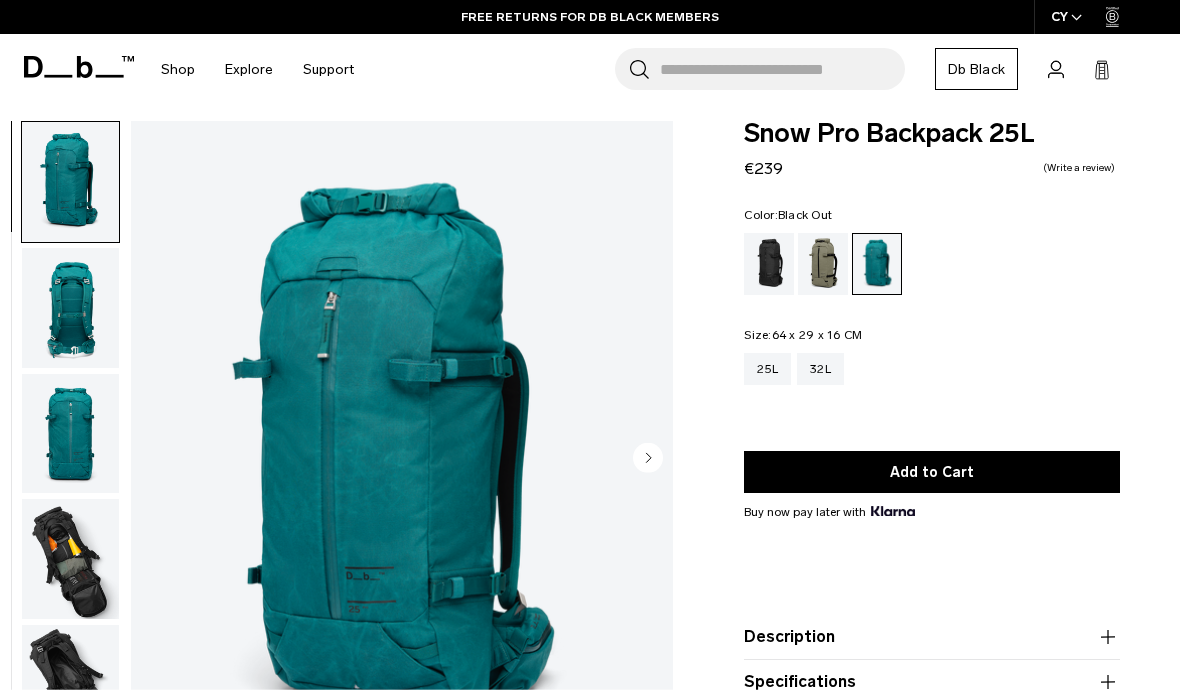 click at bounding box center (769, 264) 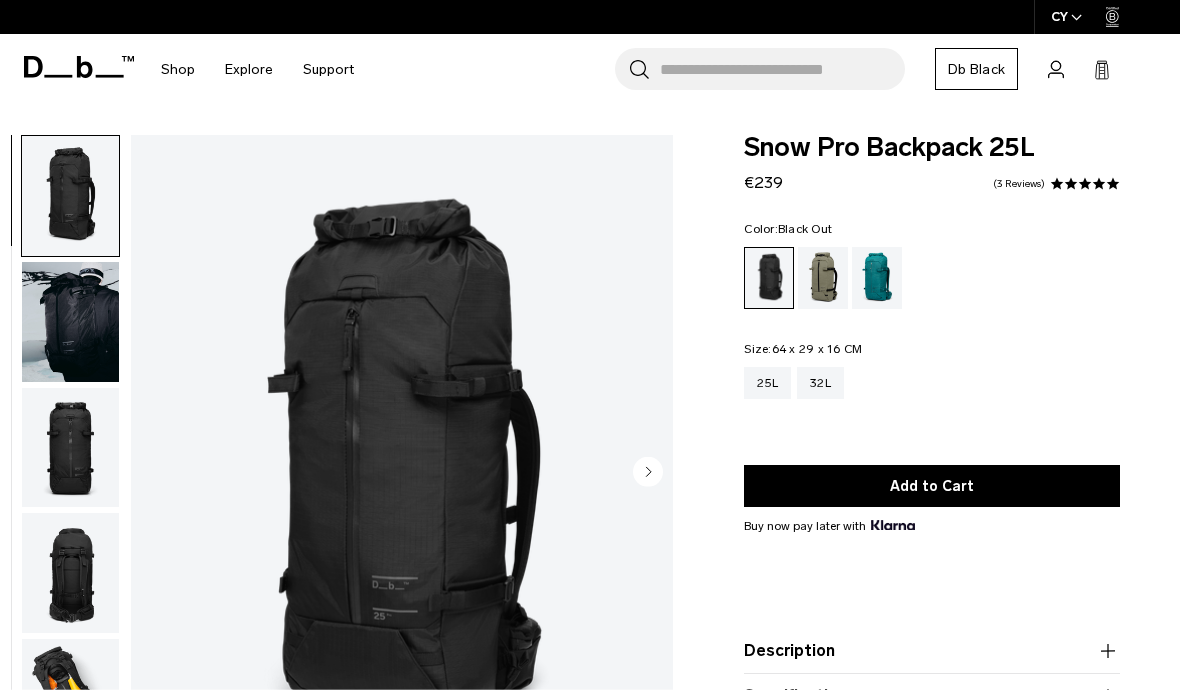 scroll, scrollTop: 39, scrollLeft: 0, axis: vertical 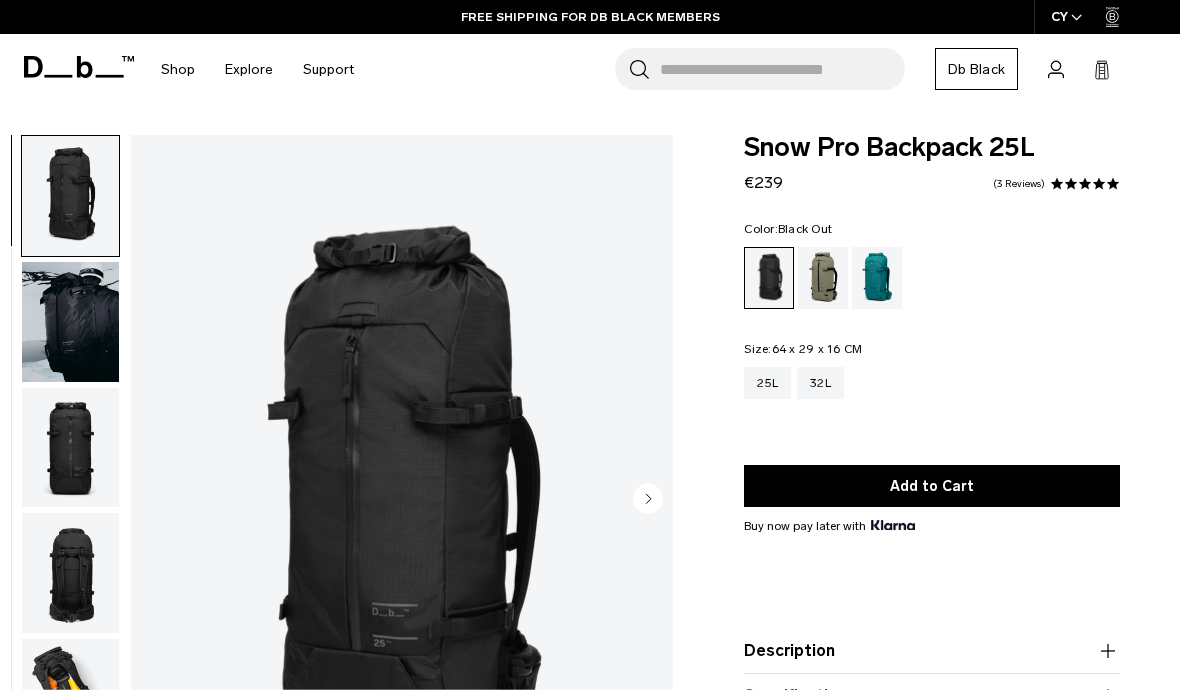 click at bounding box center (70, 322) 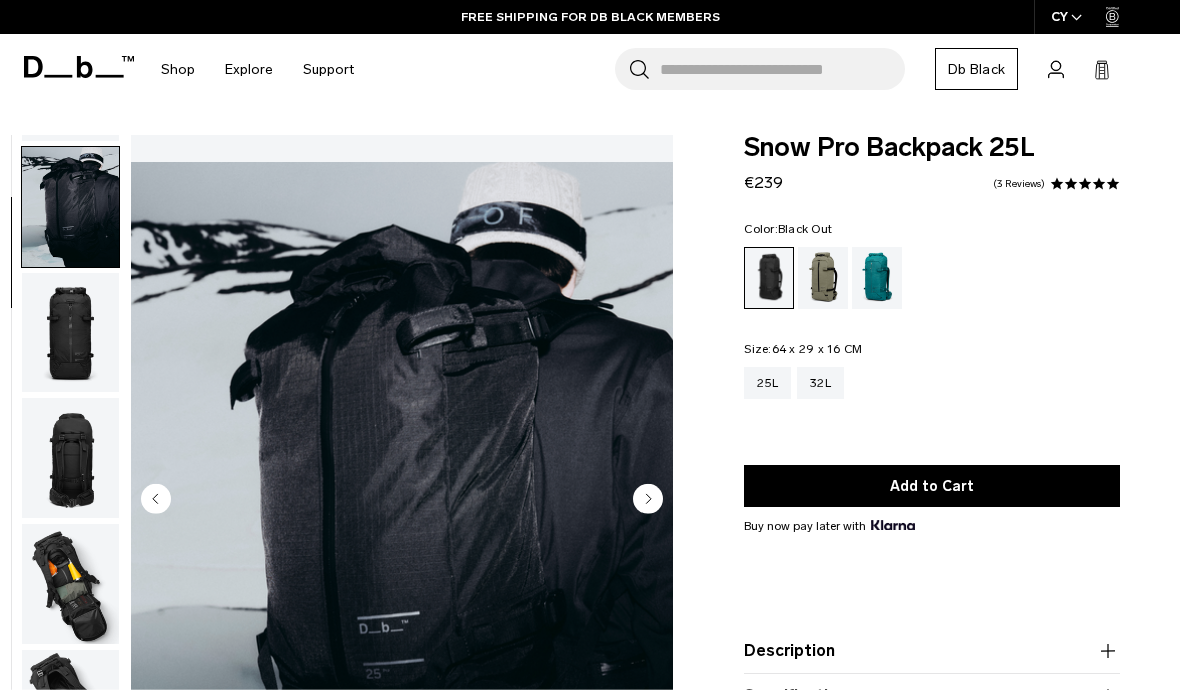 scroll, scrollTop: 127, scrollLeft: 0, axis: vertical 